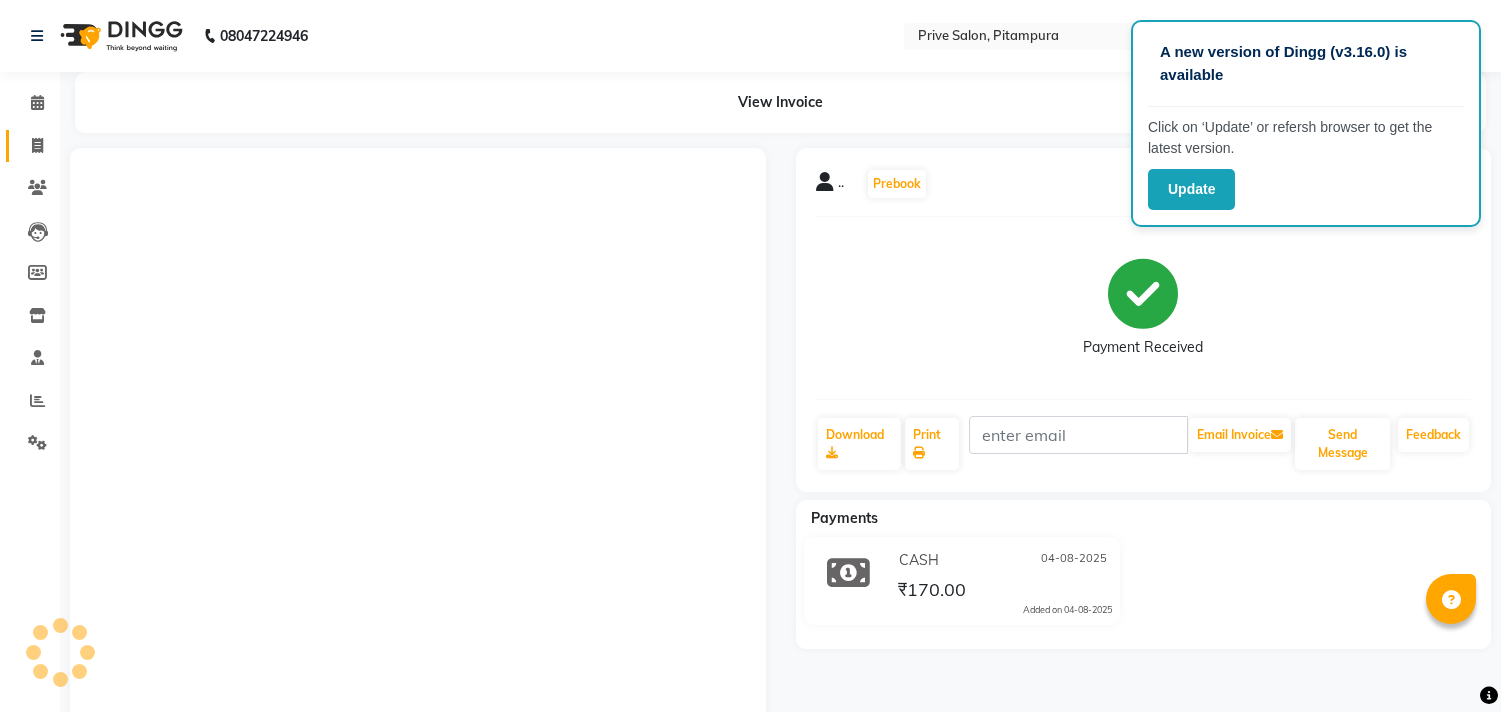 scroll, scrollTop: 0, scrollLeft: 0, axis: both 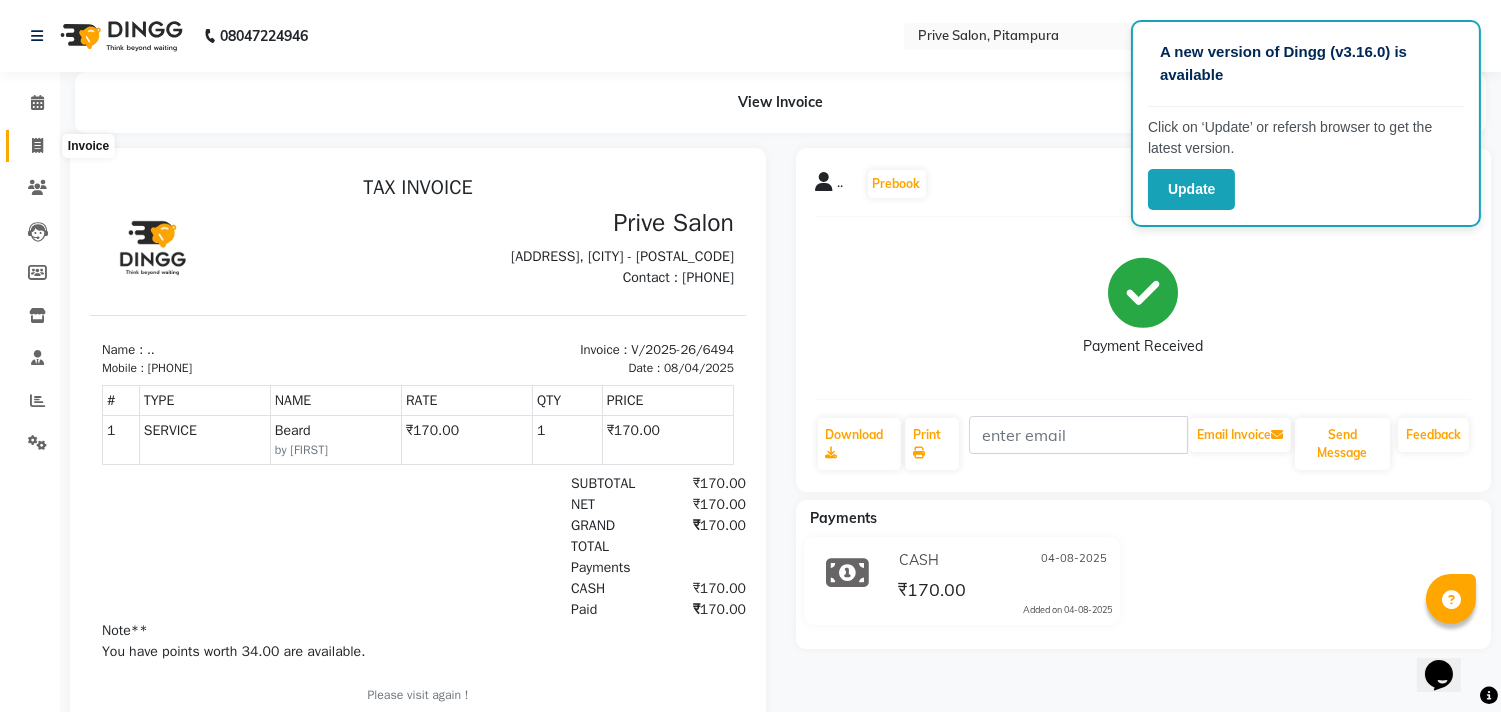 click 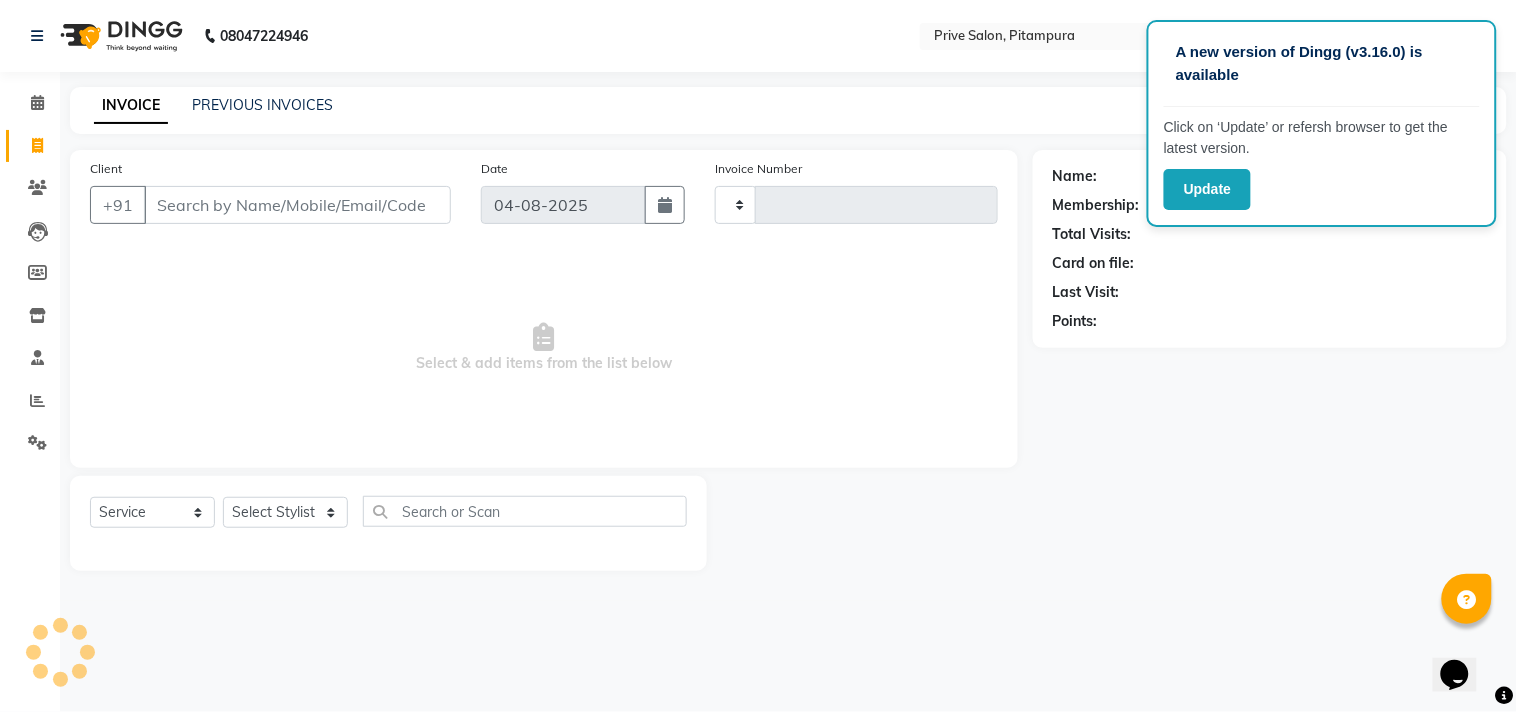 click on "Client" at bounding box center [297, 205] 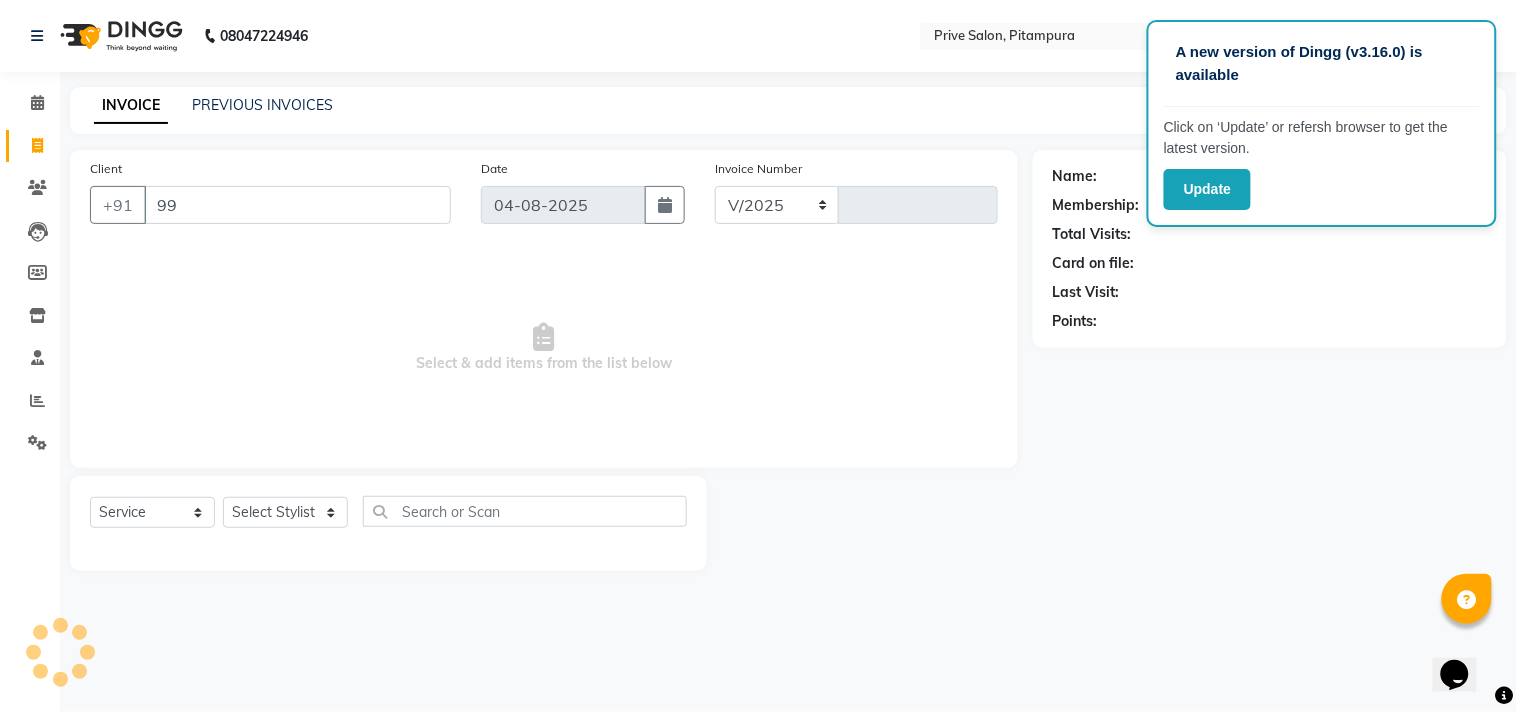 type on "999" 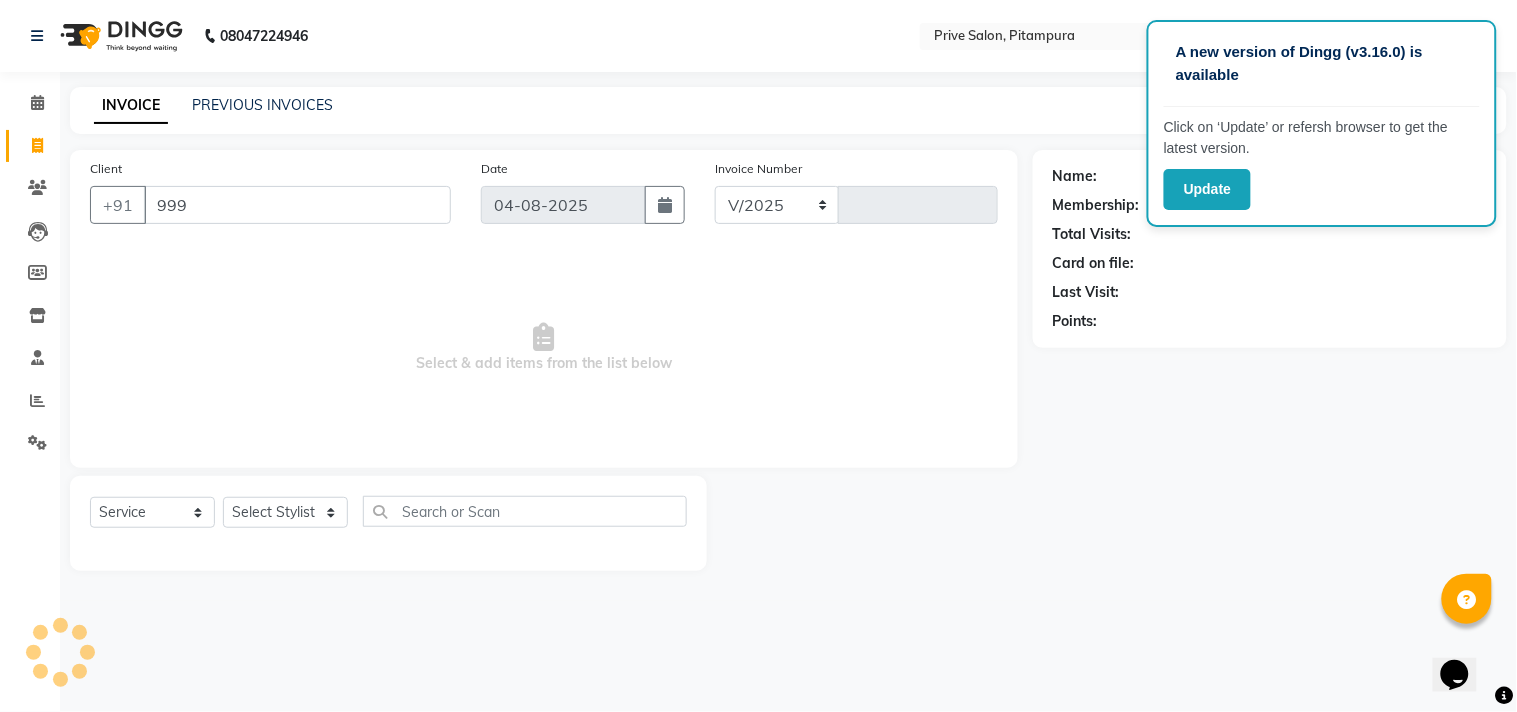 select on "136" 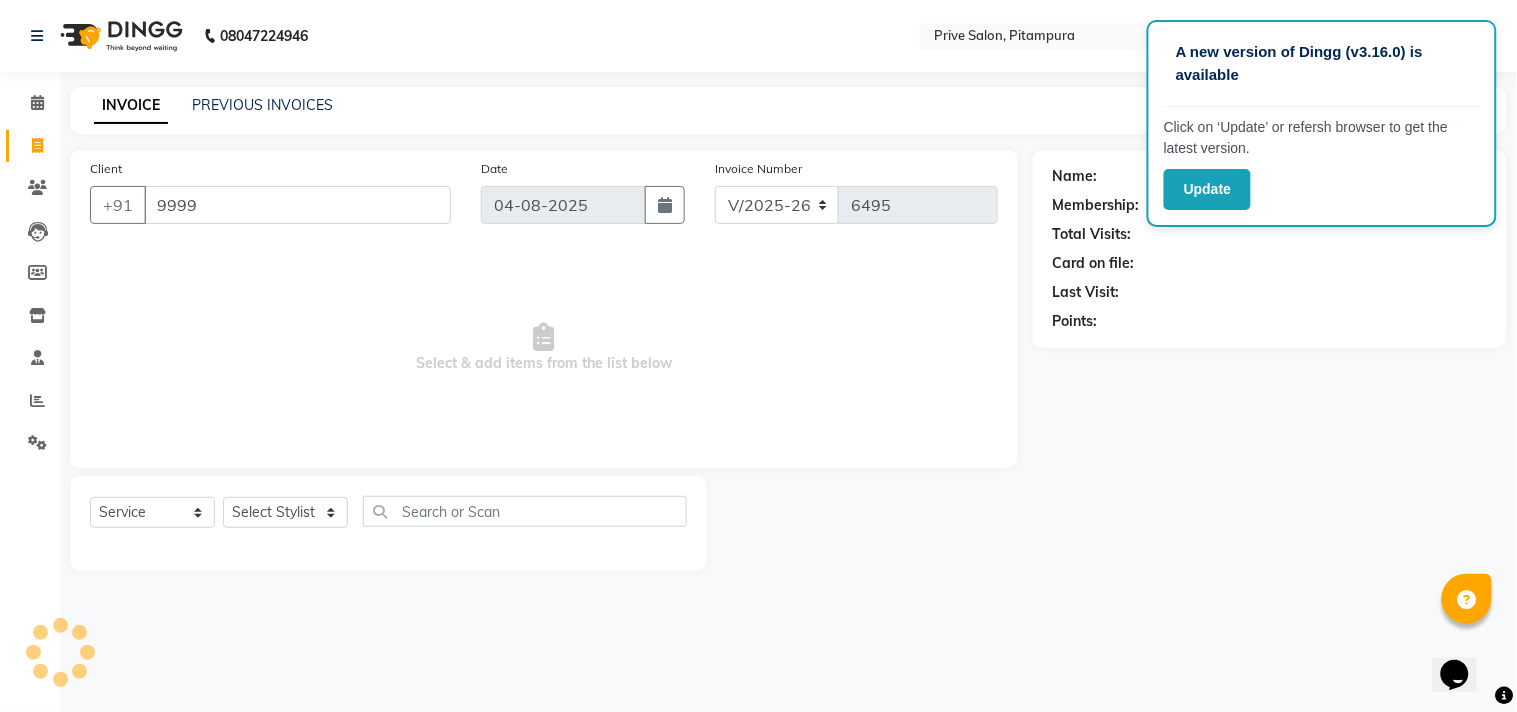 type on "9999" 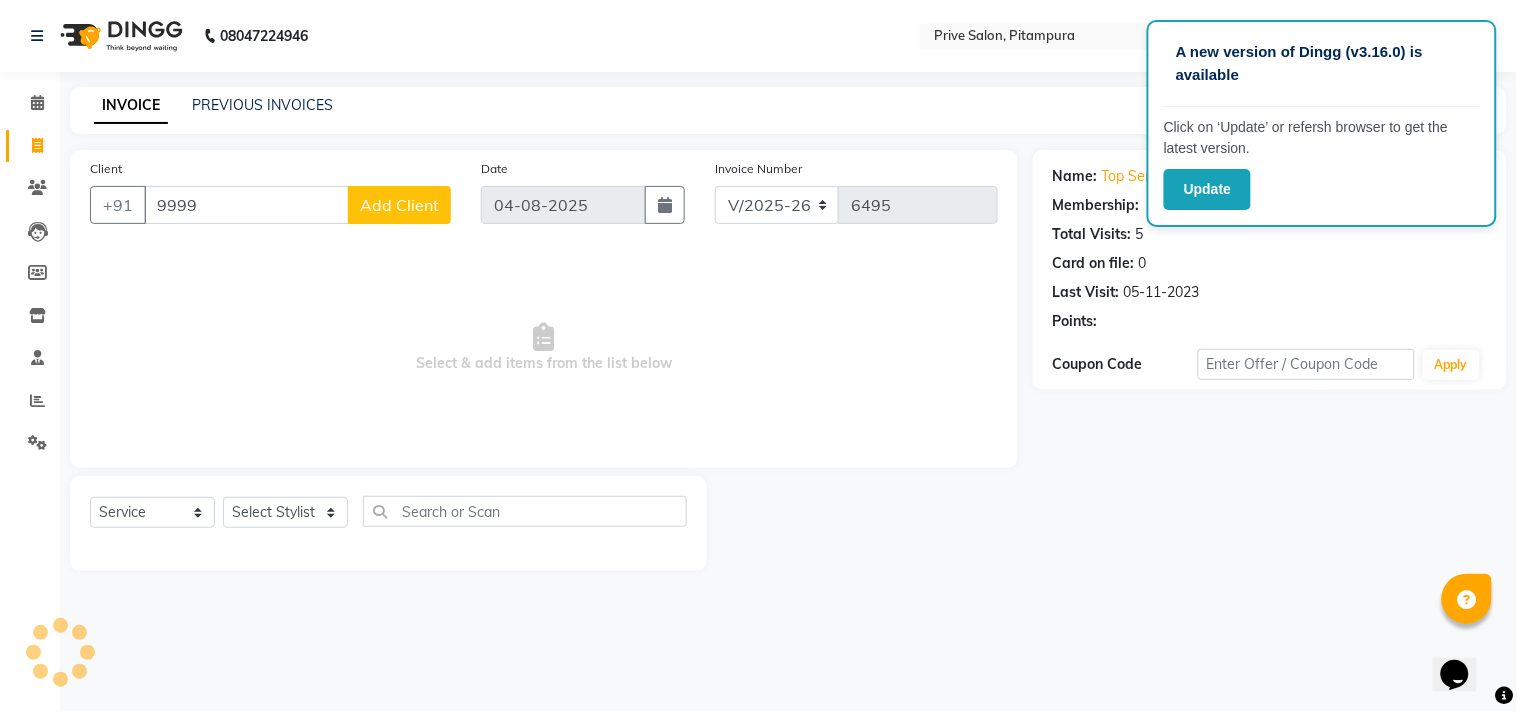 select on "1: Object" 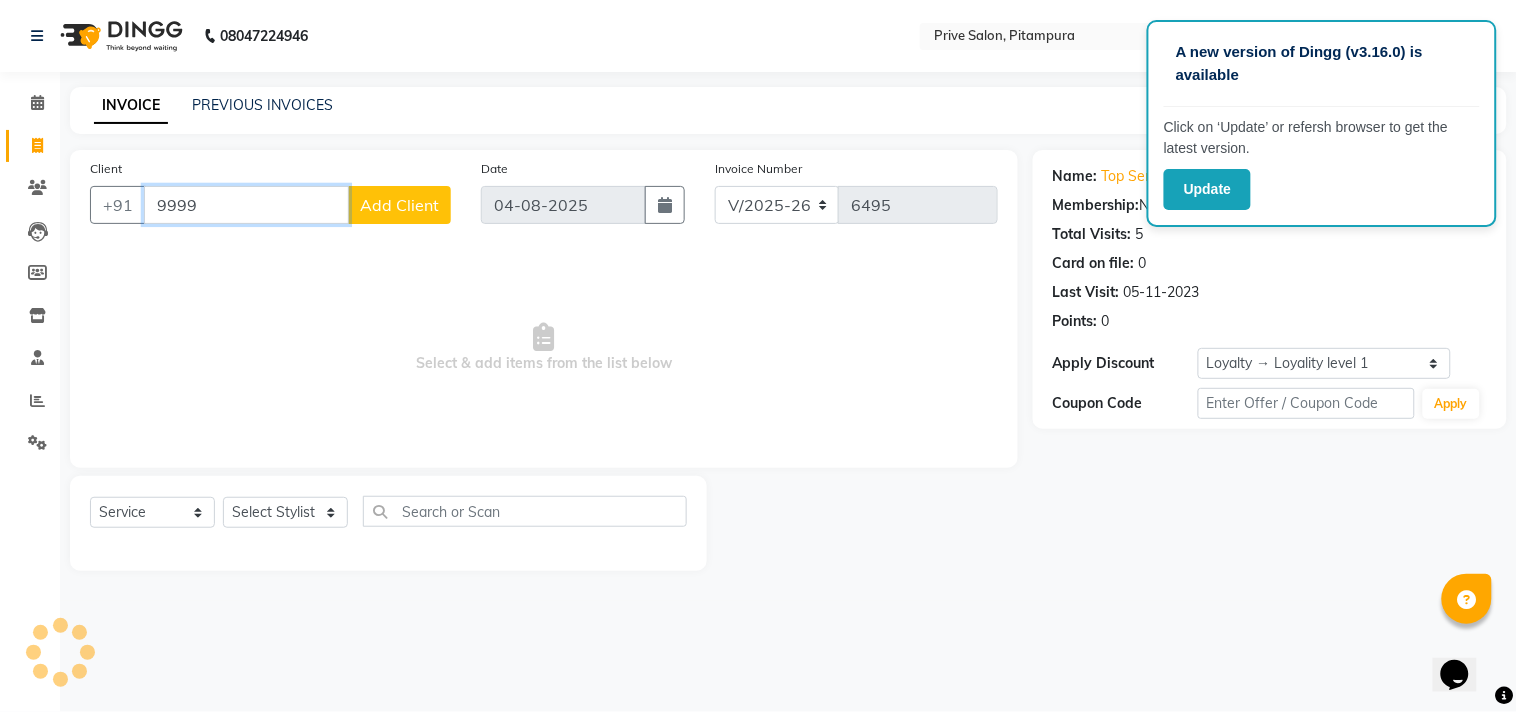 click on "9999" at bounding box center (246, 205) 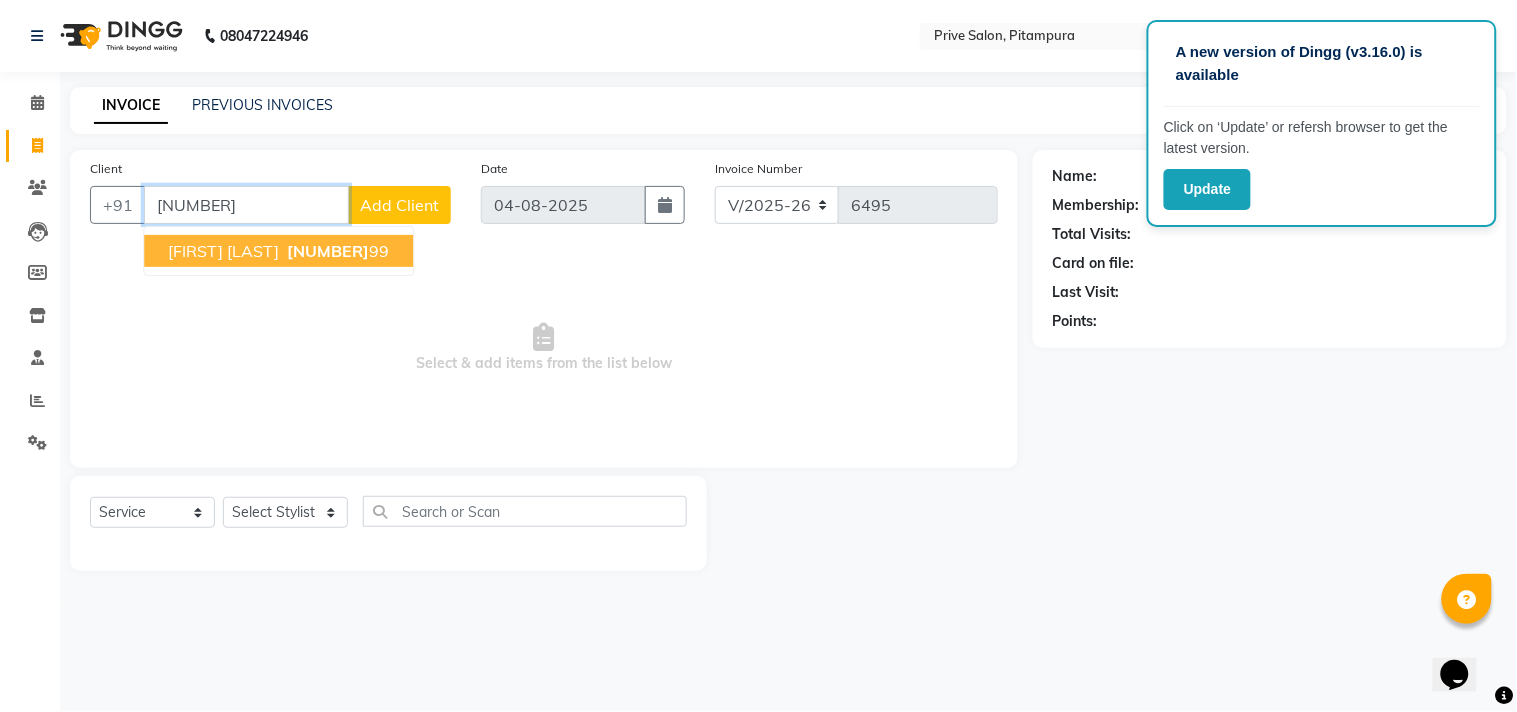 click on "[NUMBER]" at bounding box center (328, 251) 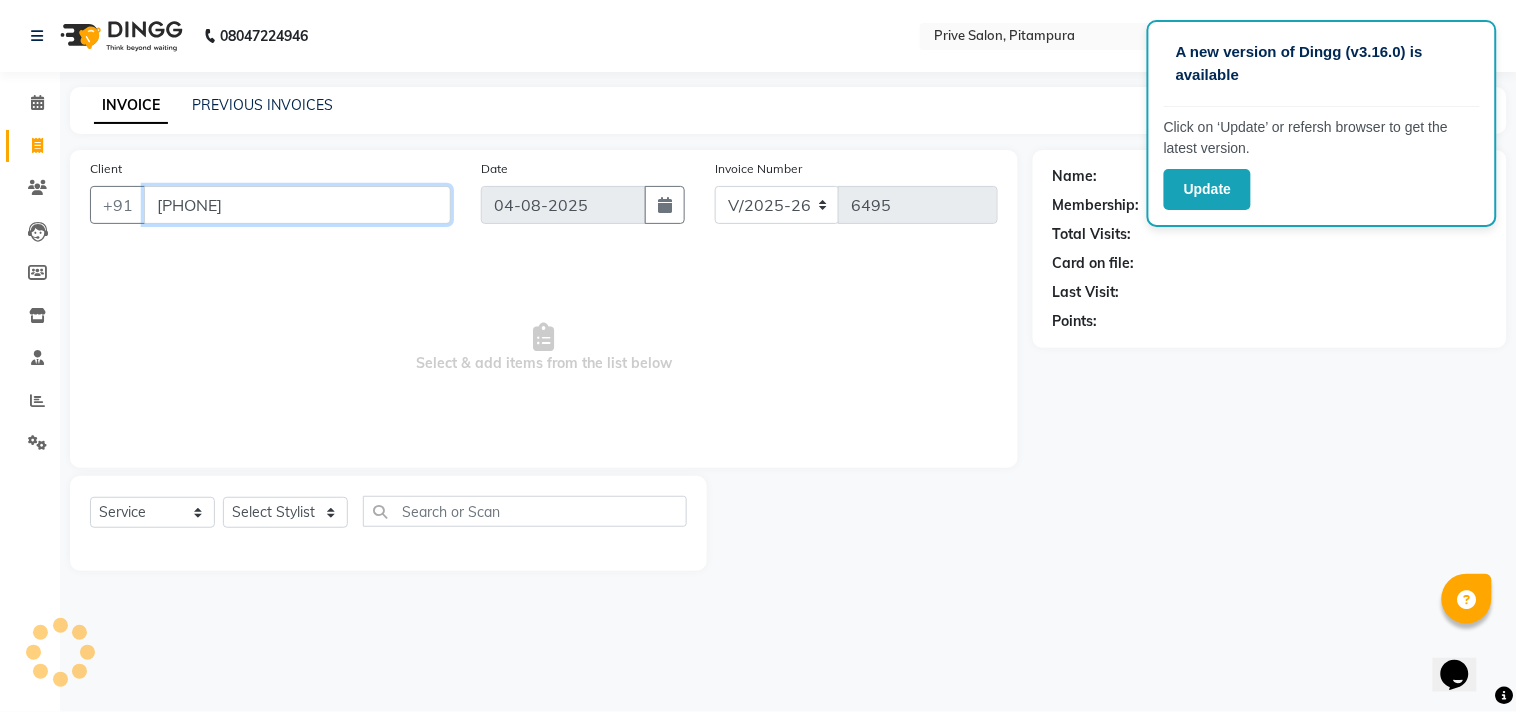 type on "[PHONE]" 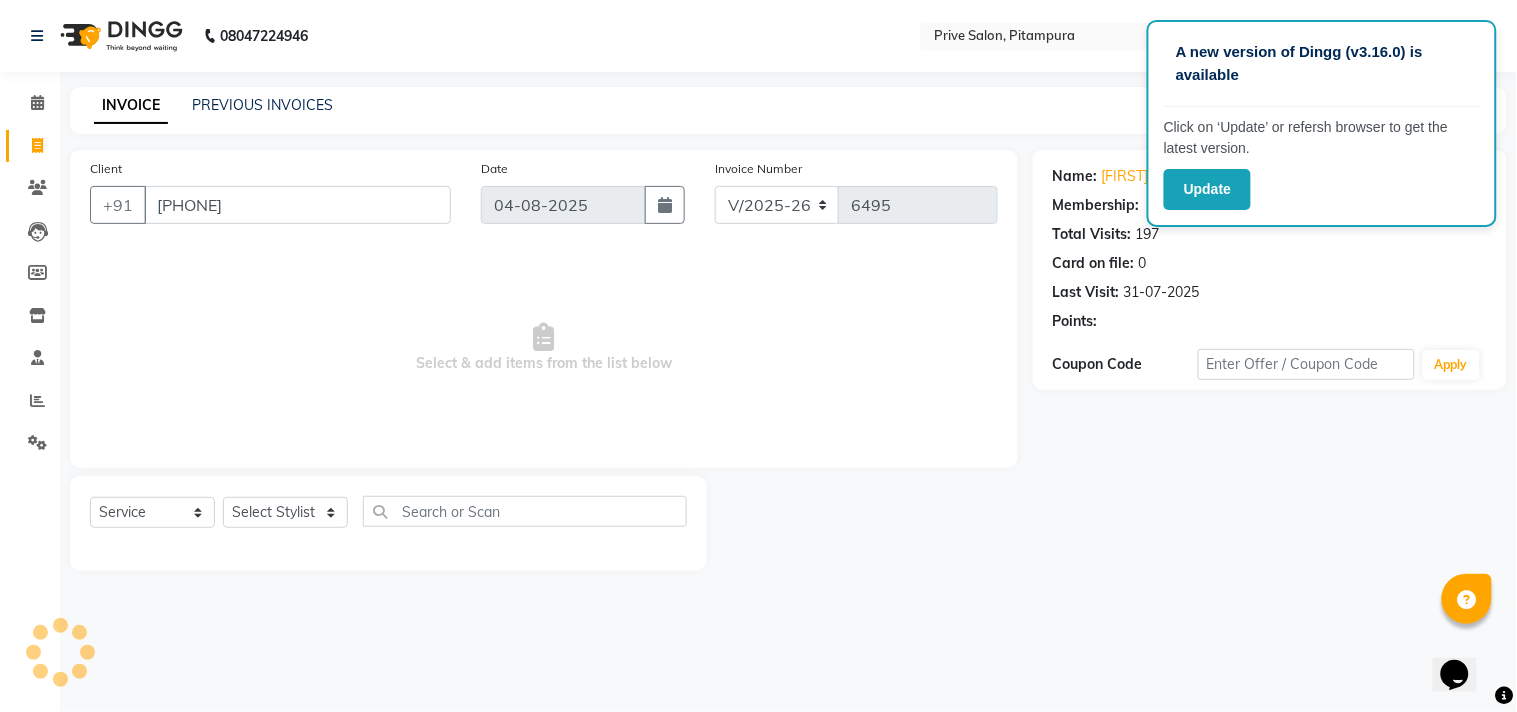 select on "1: Object" 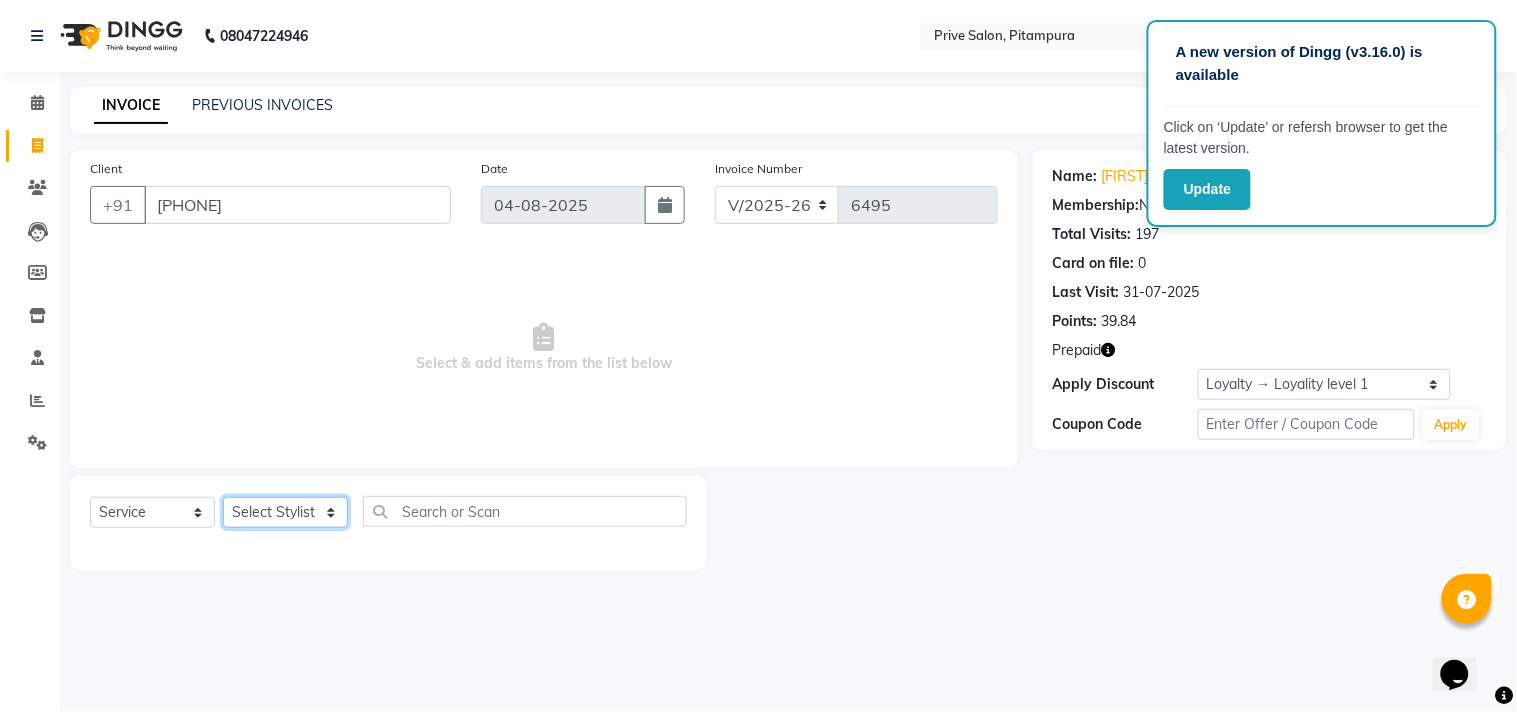 click on "Select Stylist amit ARJUN Atul FAIZAN FARDEEN GOLU harshit HITESH isha kapil khushbu Manager meenu MOHIT Mohsin NISHA nishi Preet privee Shivam SIVA vikas" 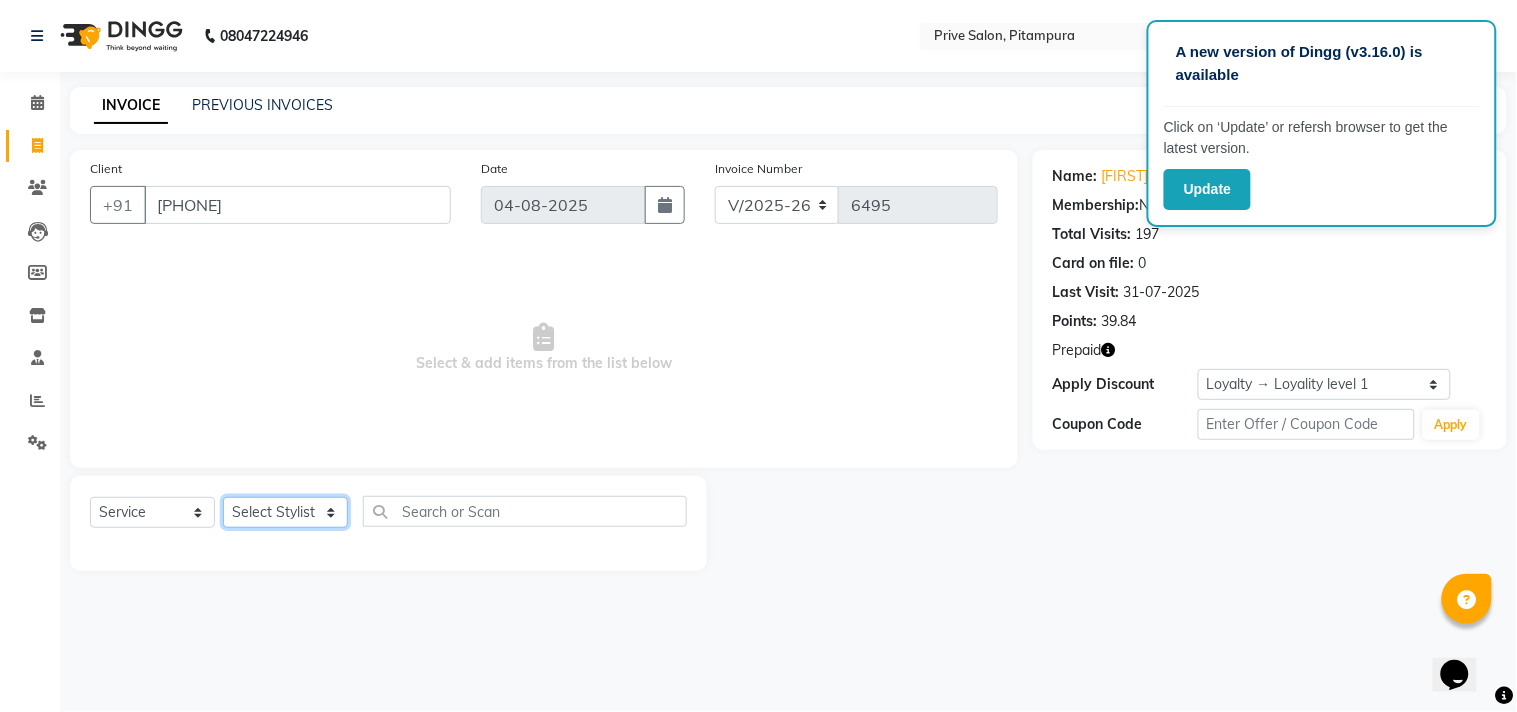 select on "77814" 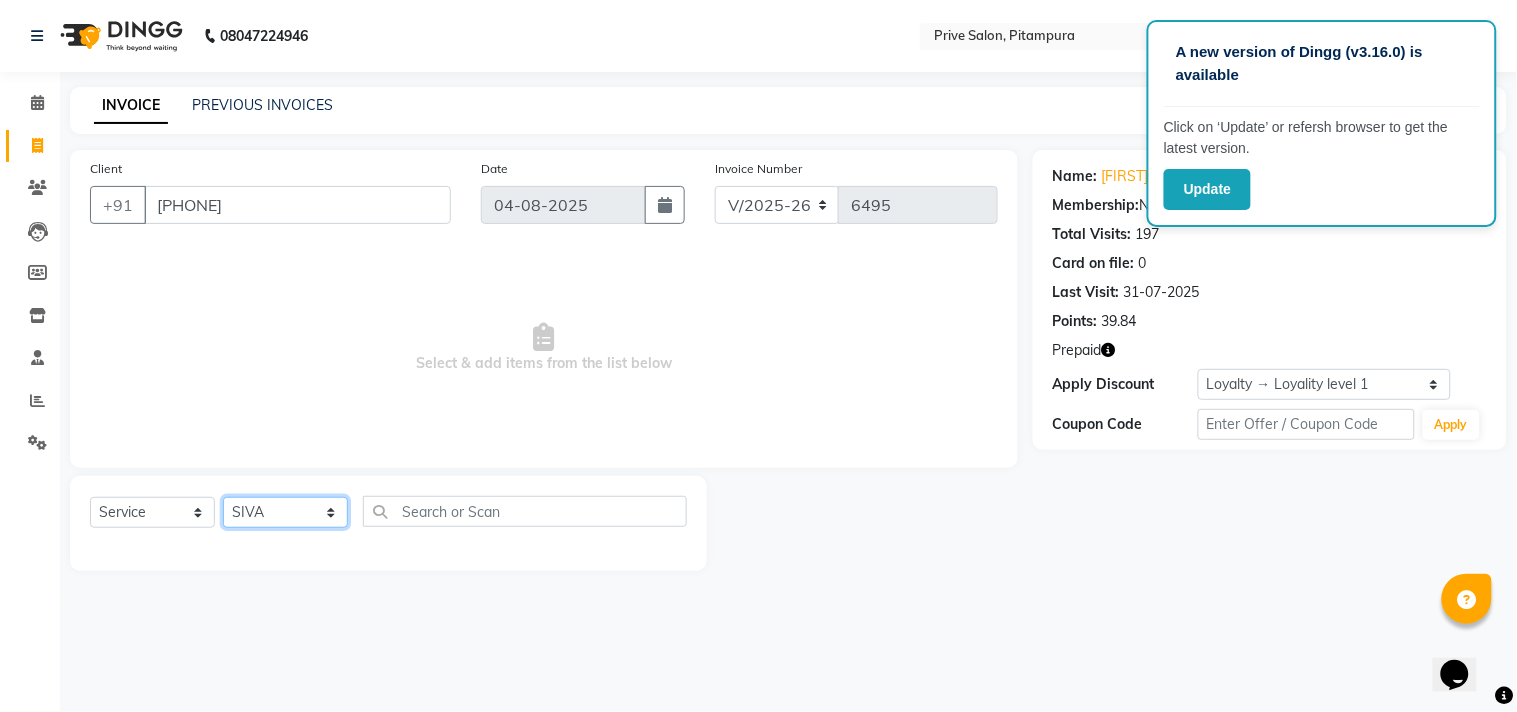 click on "Select Stylist amit ARJUN Atul FAIZAN FARDEEN GOLU harshit HITESH isha kapil khushbu Manager meenu MOHIT Mohsin NISHA nishi Preet privee Shivam SIVA vikas" 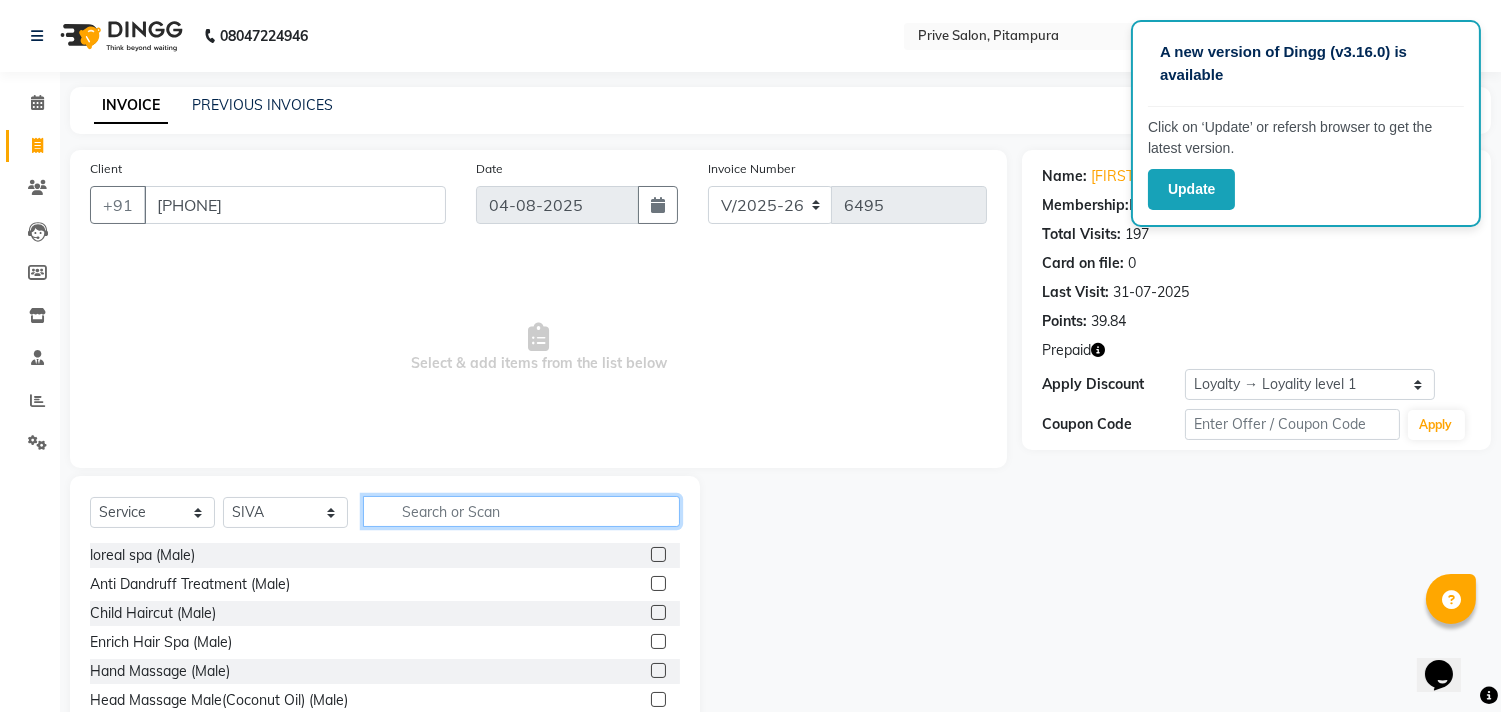 click 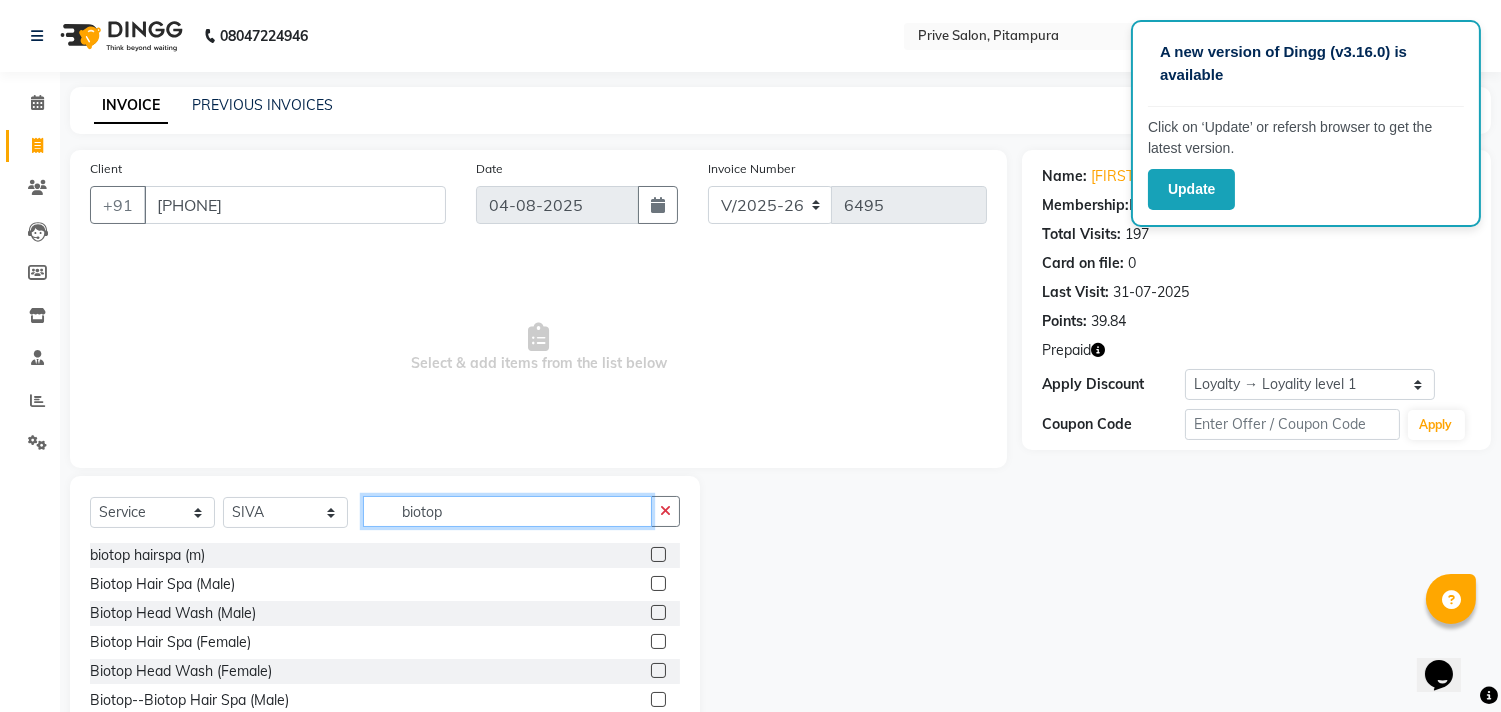 type on "biotop" 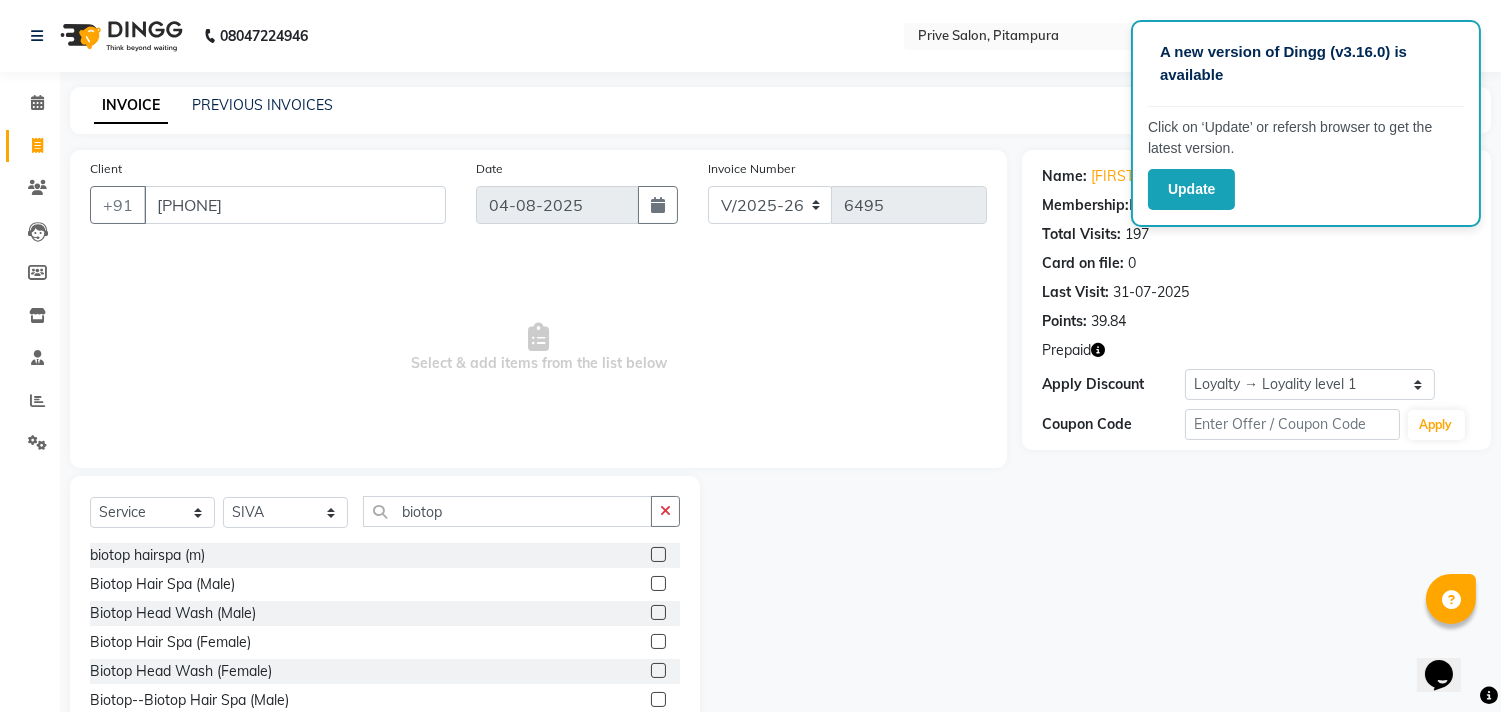 click 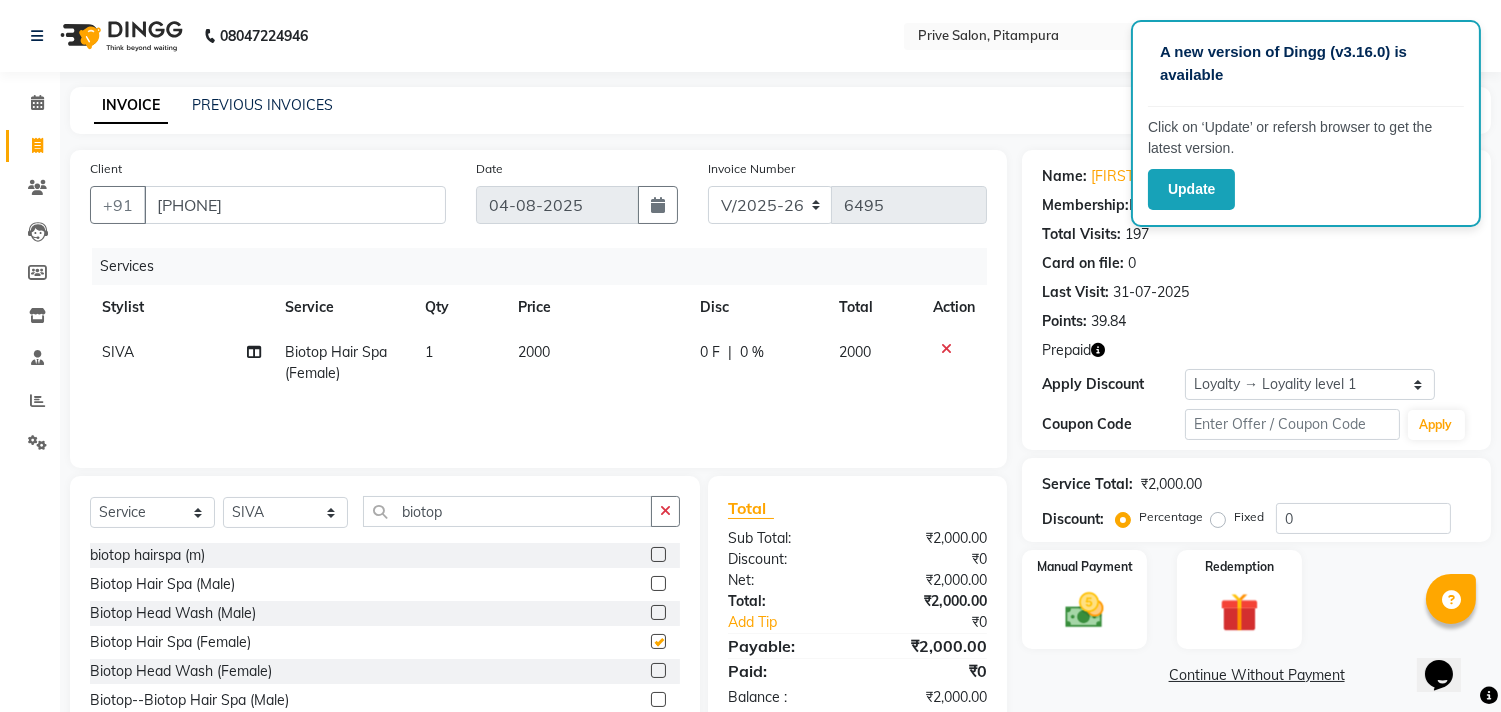 checkbox on "false" 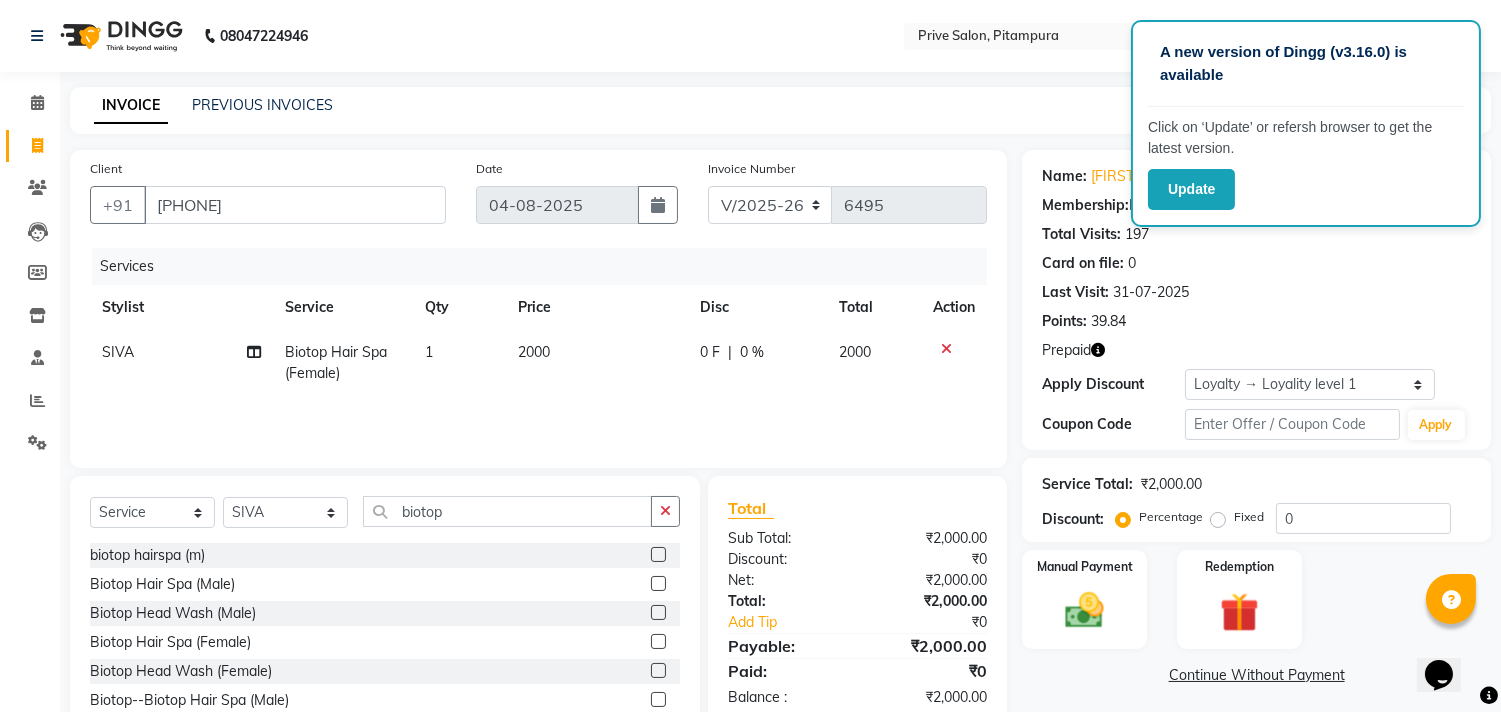 click 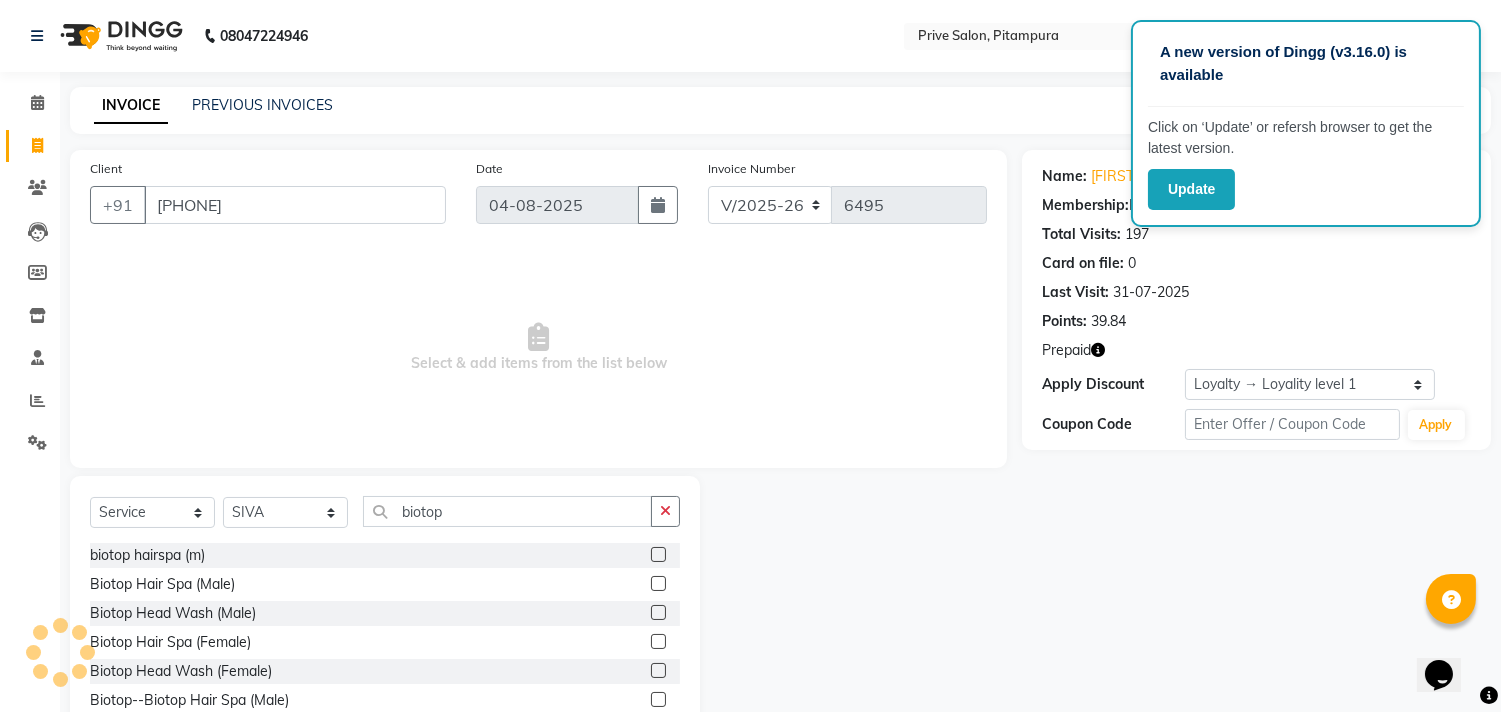 click 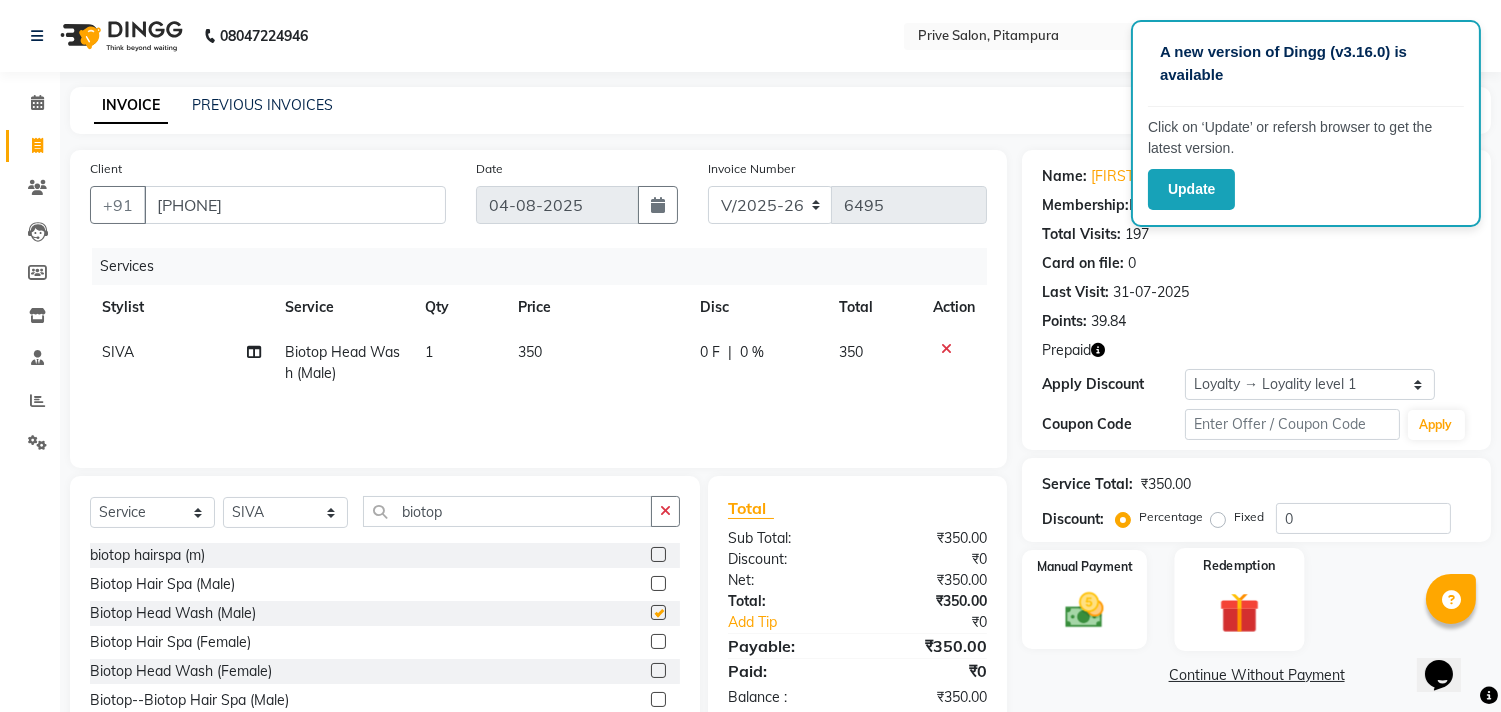 checkbox on "false" 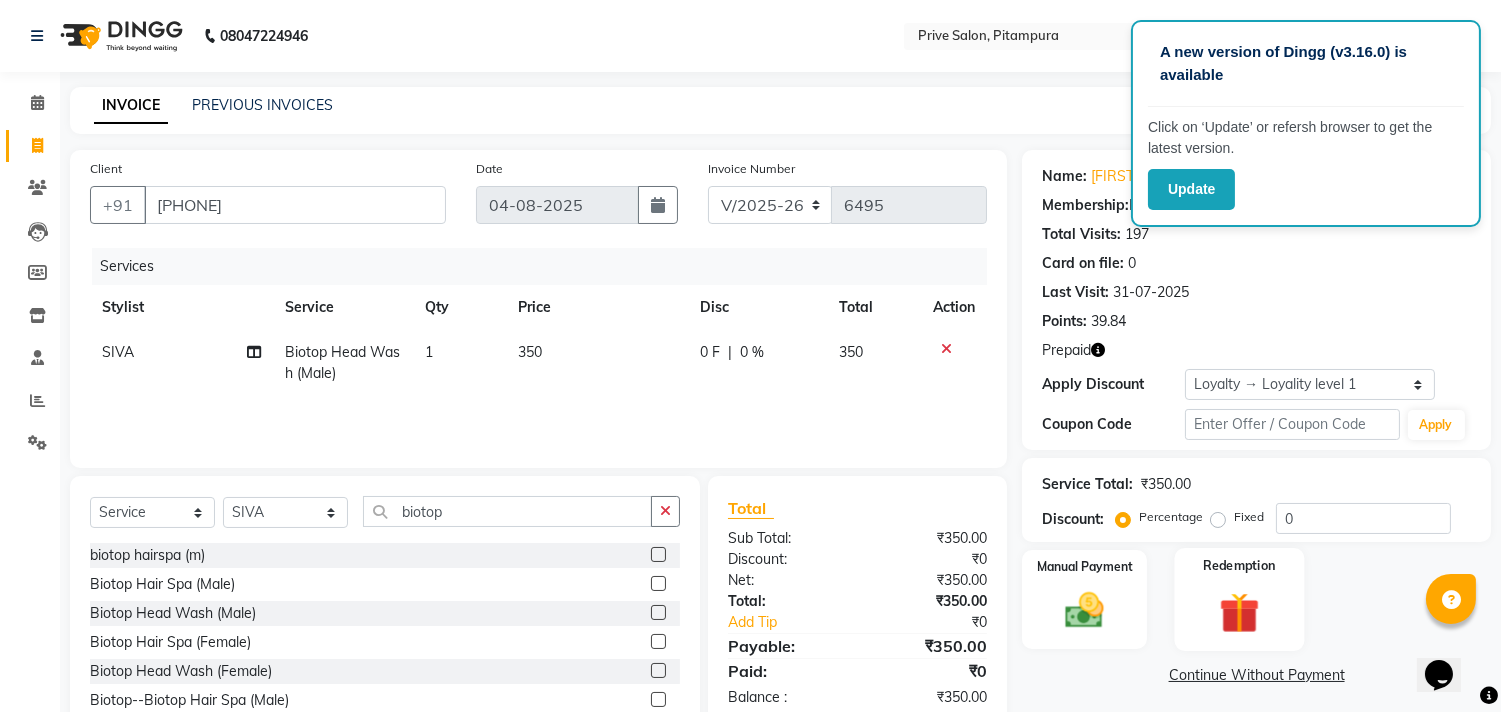 click 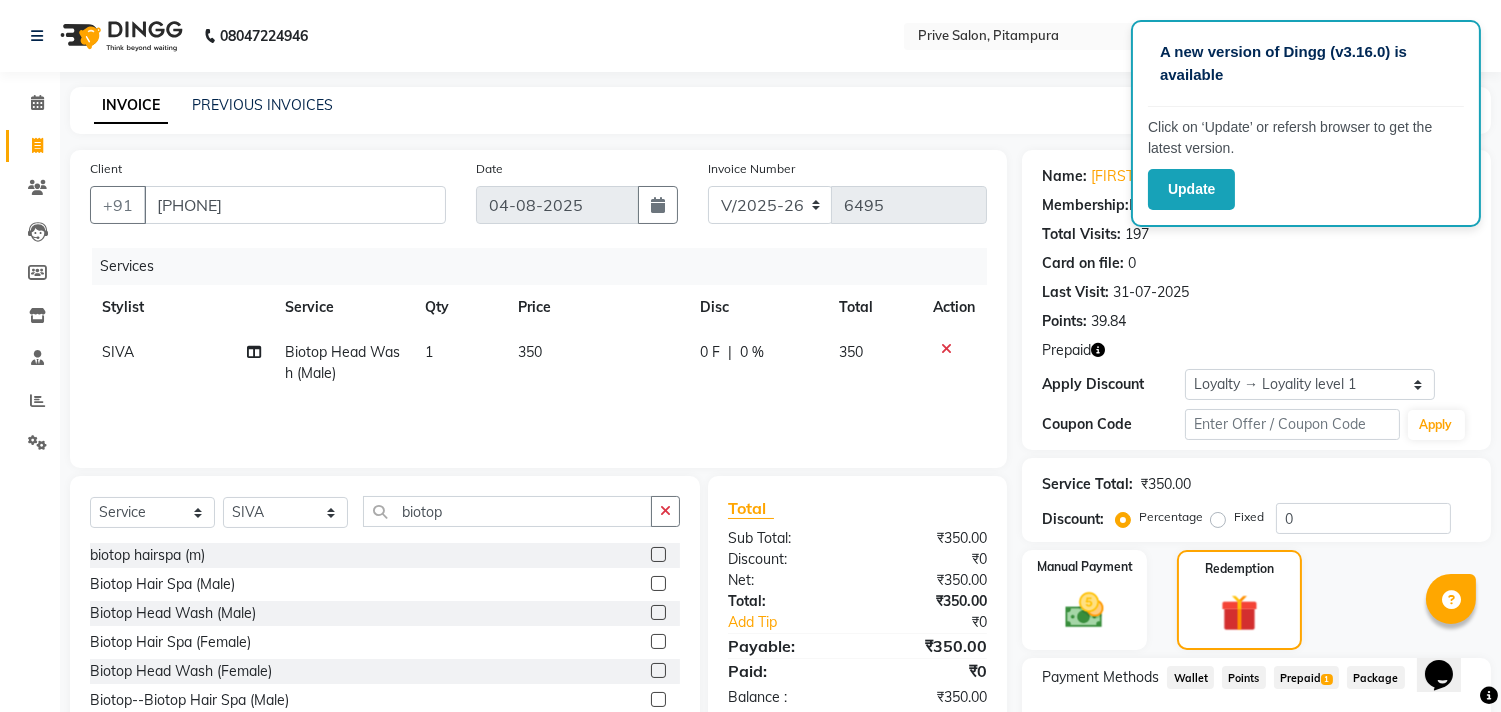 scroll, scrollTop: 135, scrollLeft: 0, axis: vertical 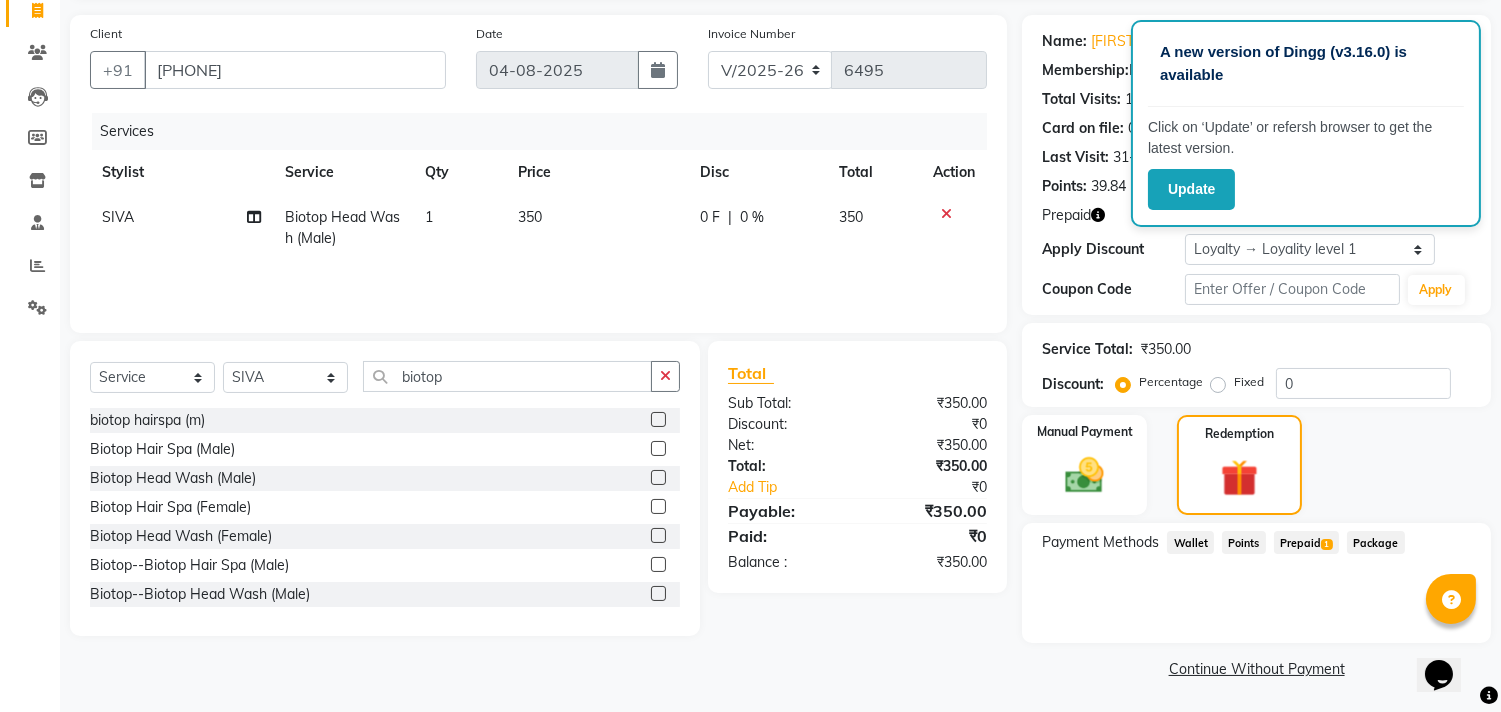click on "Prepaid  1" 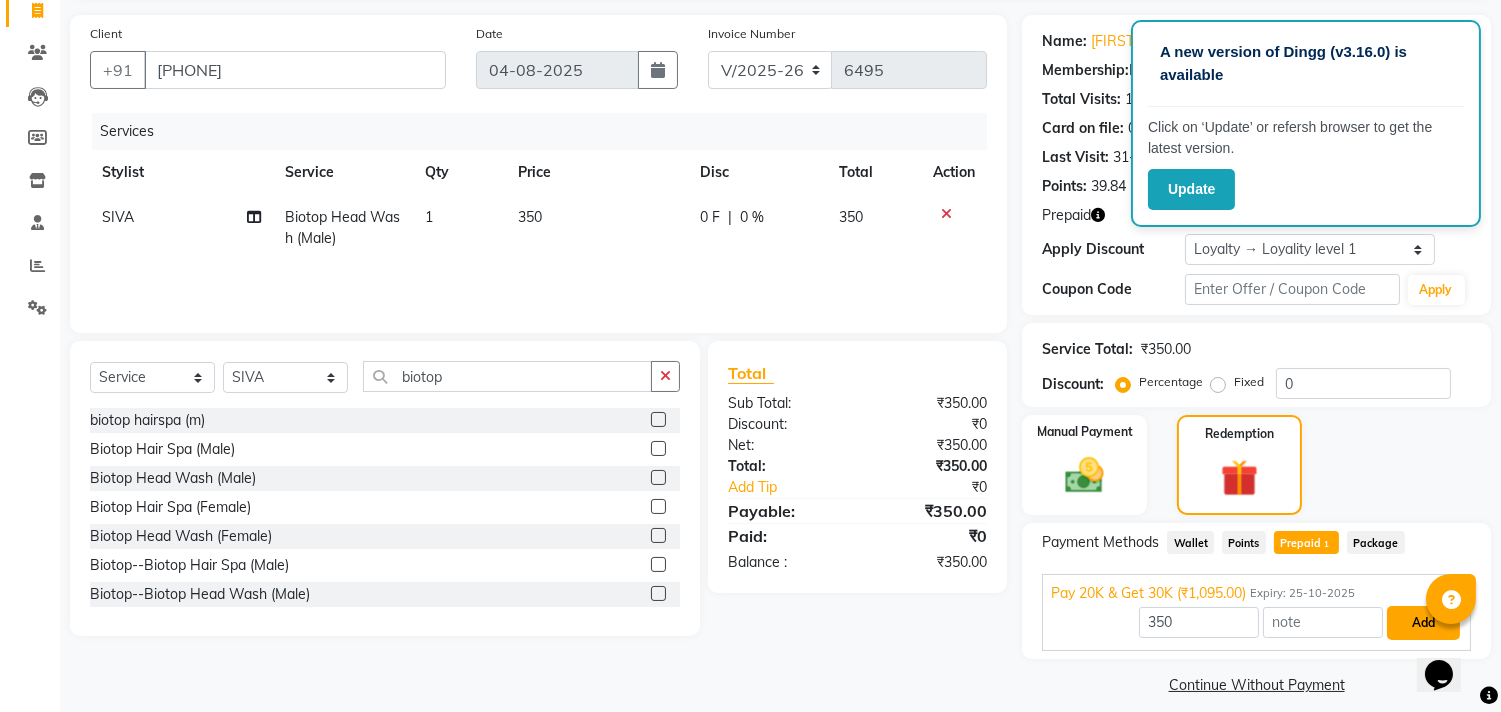 click on "Add" at bounding box center (1423, 623) 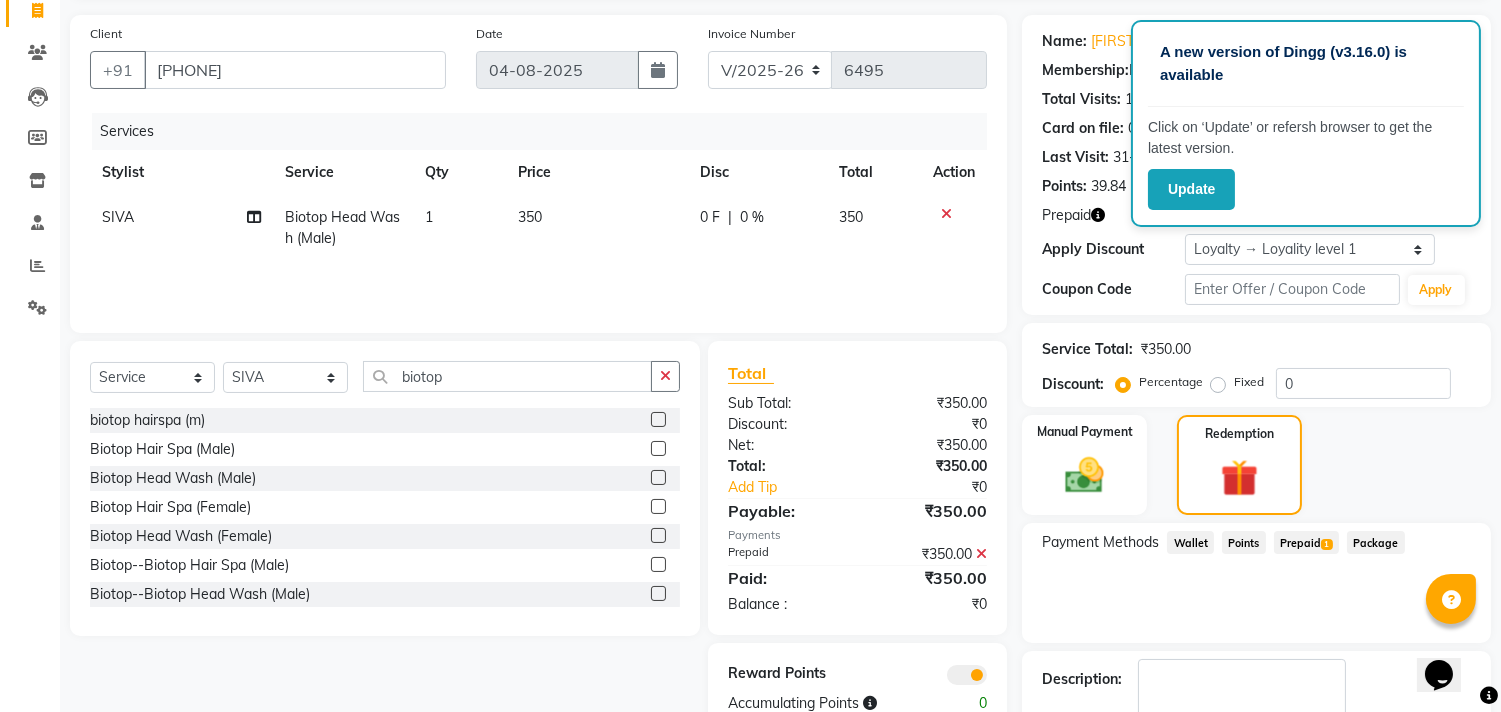 scroll, scrollTop: 248, scrollLeft: 0, axis: vertical 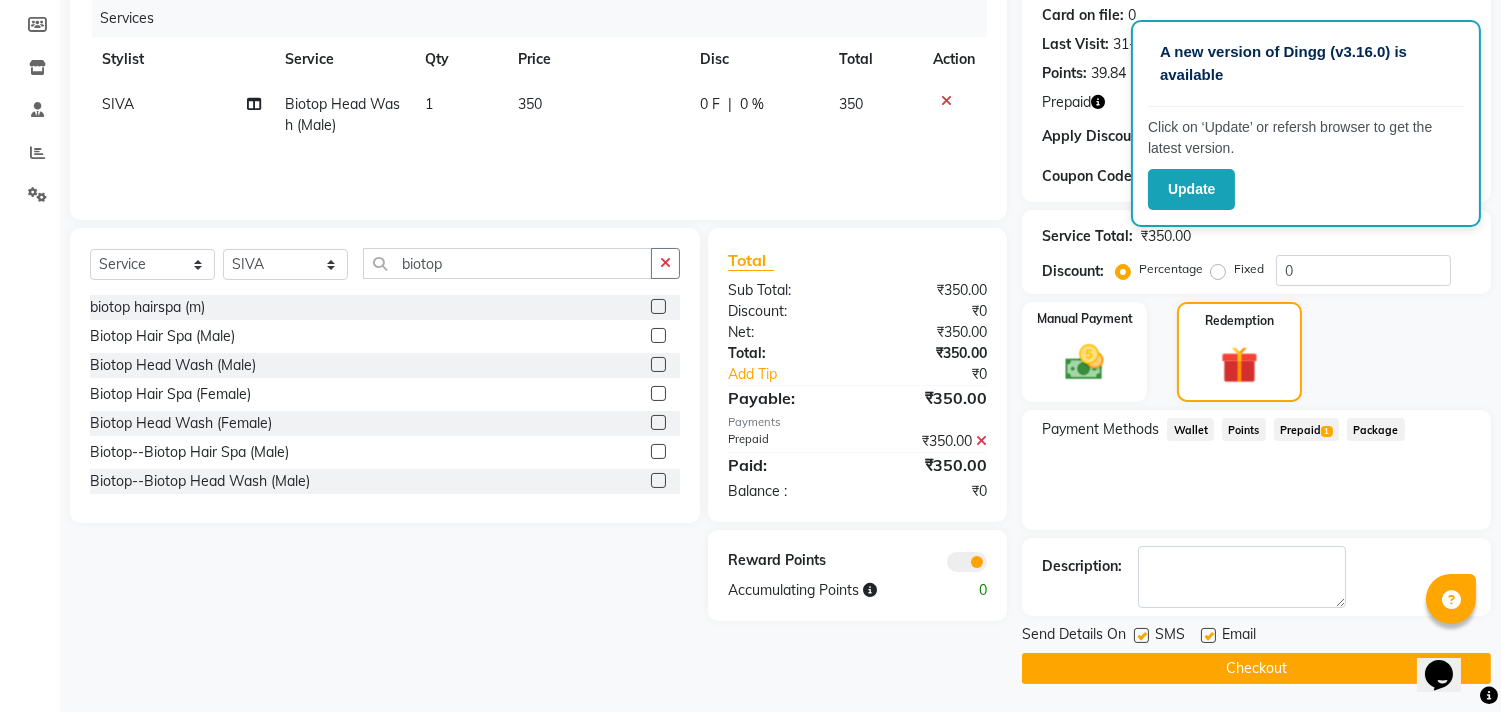 click on "Checkout" 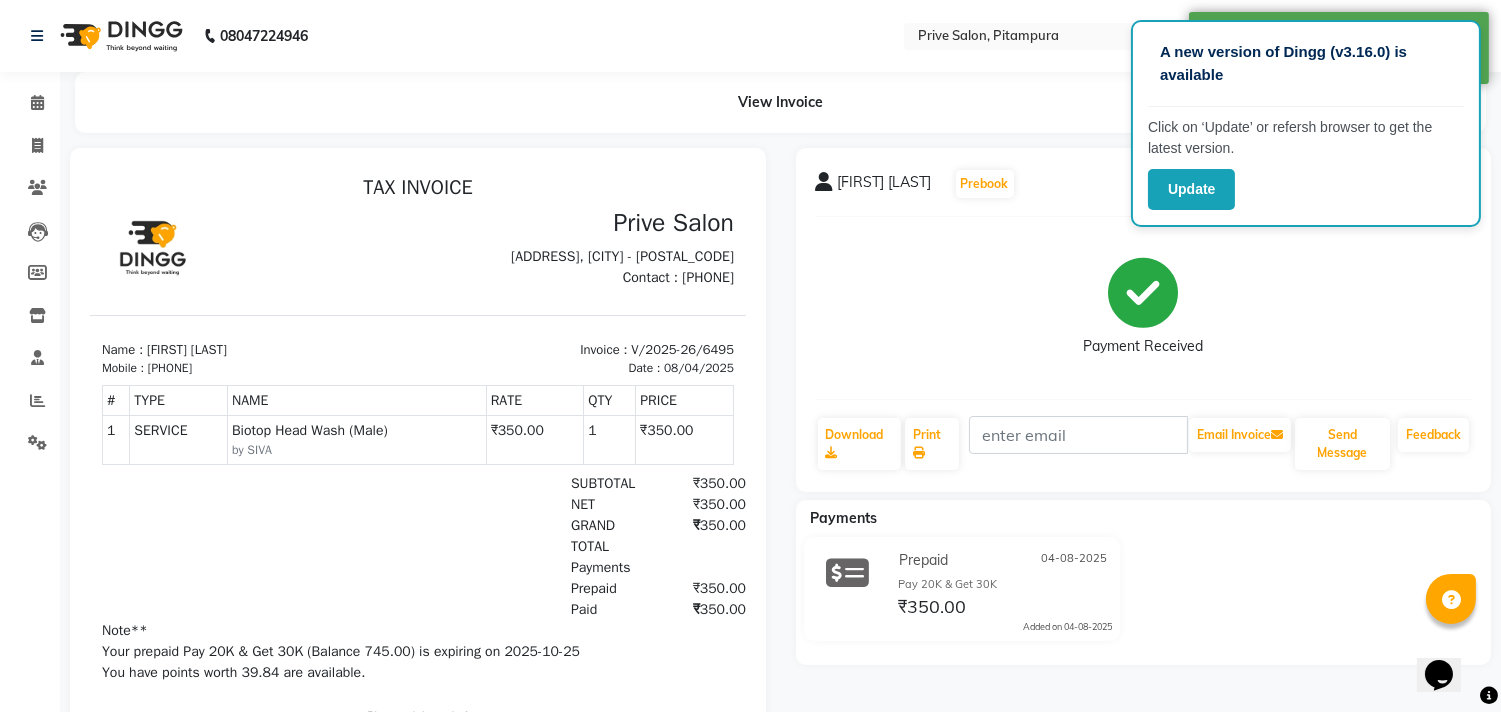 scroll, scrollTop: 0, scrollLeft: 0, axis: both 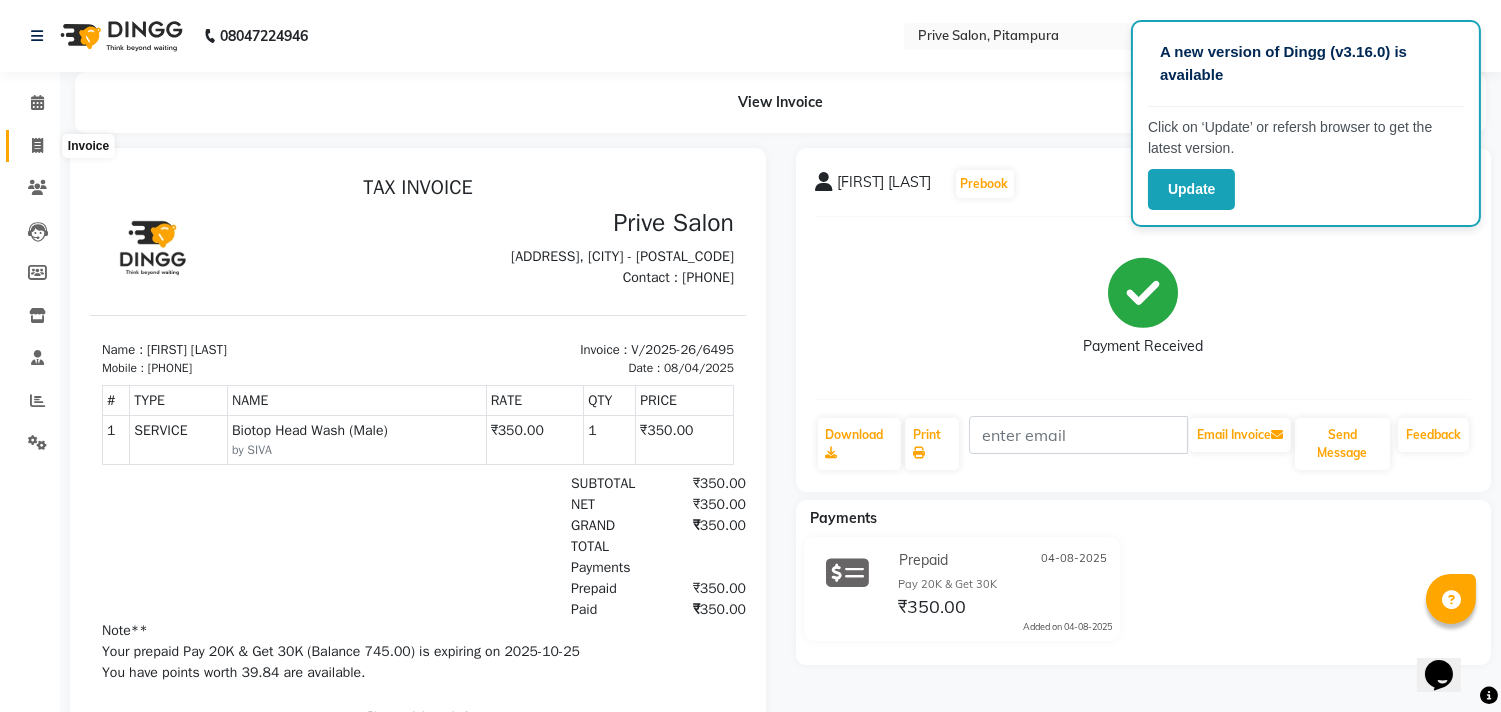 click 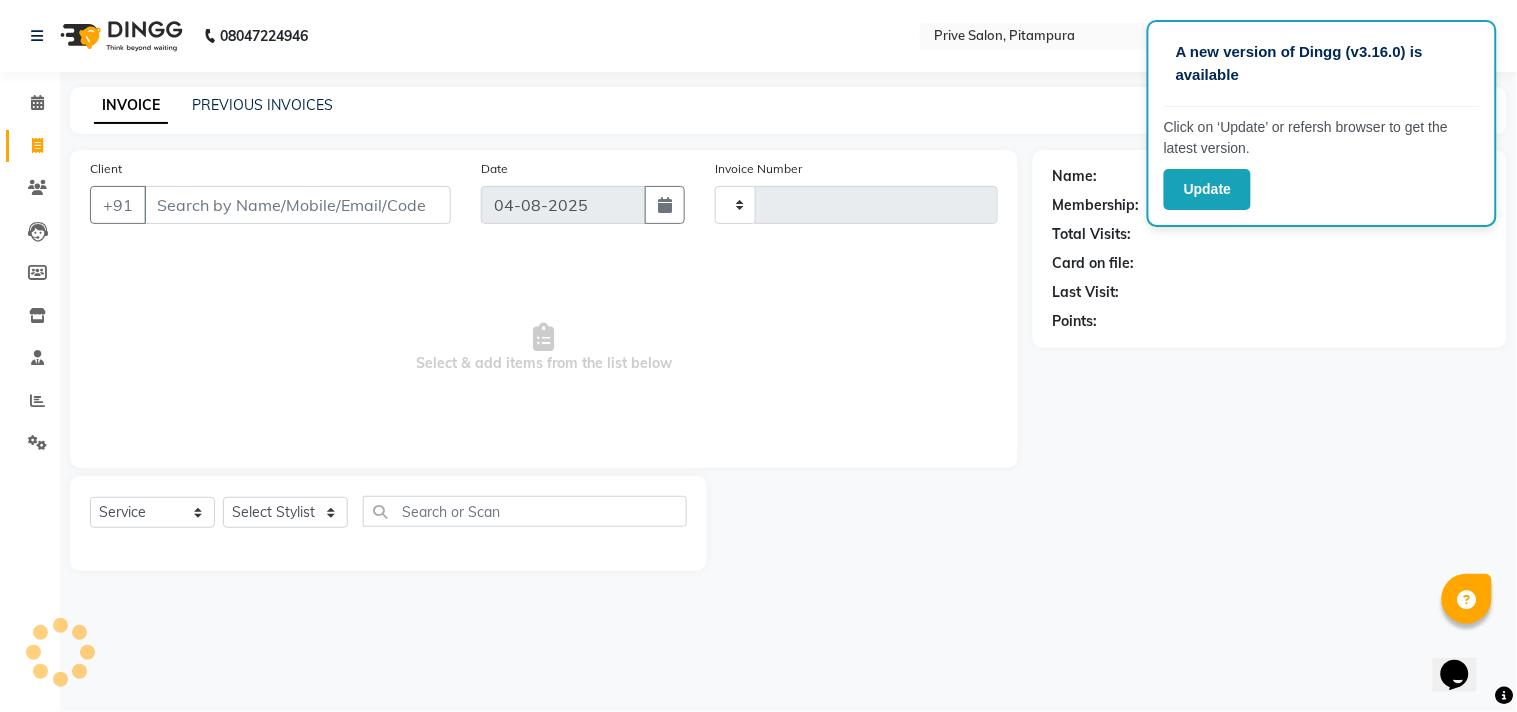 type on "6496" 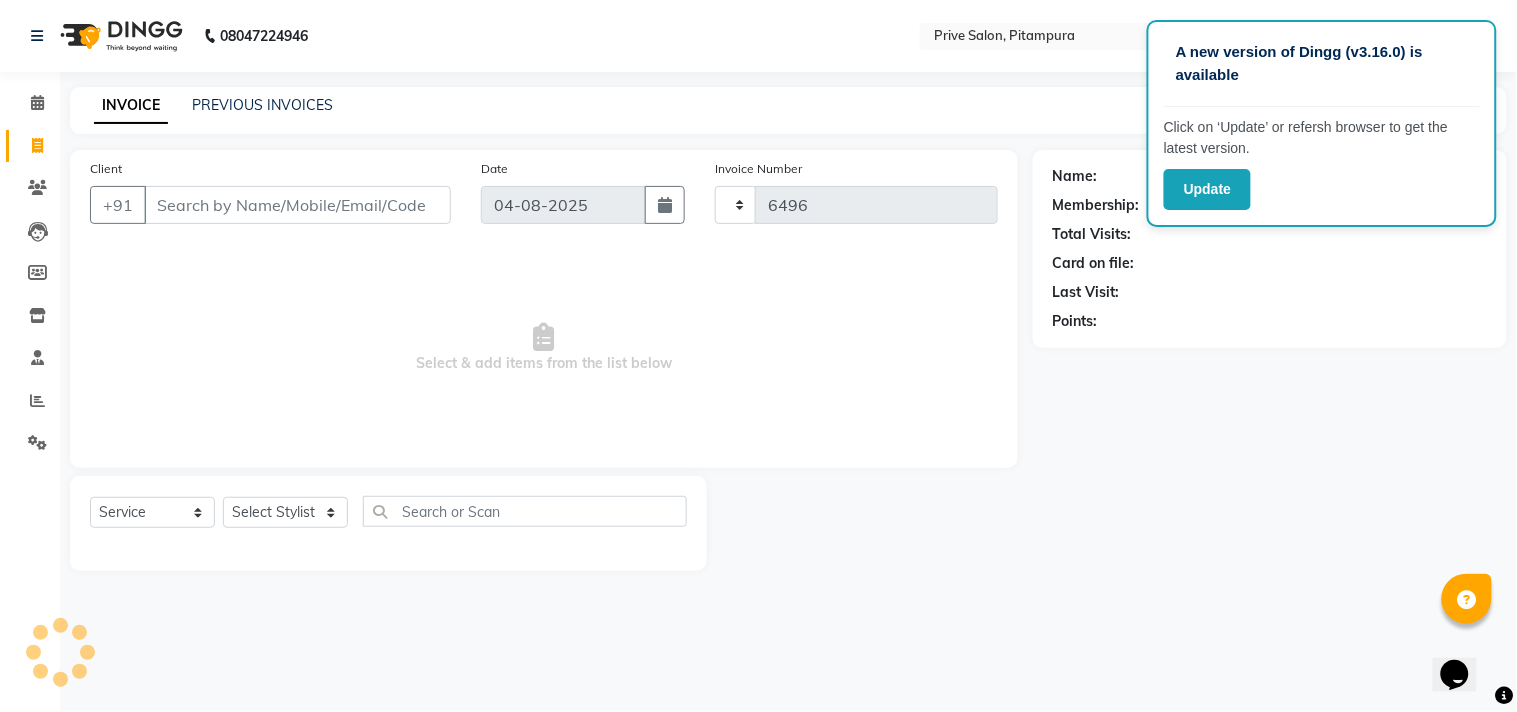 select on "136" 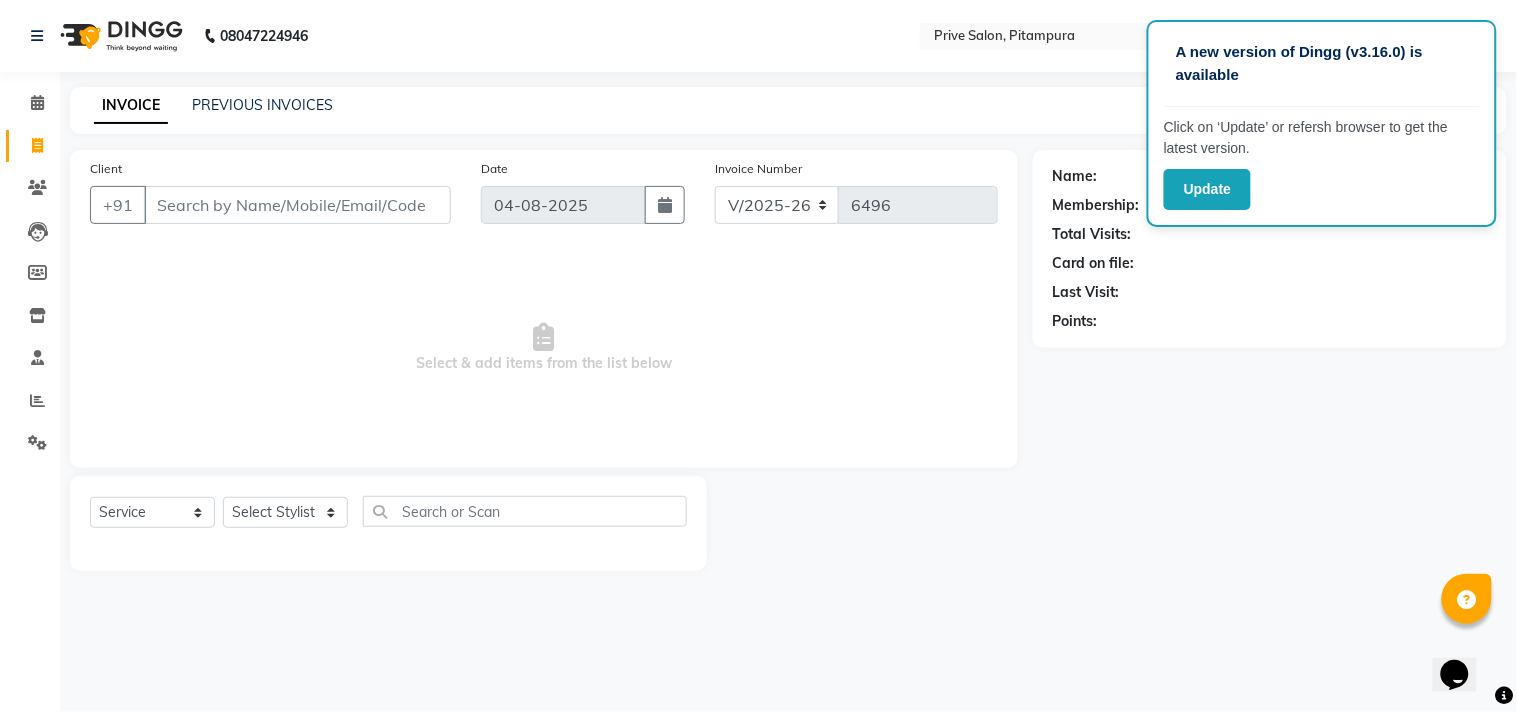 click on "Client" at bounding box center (297, 205) 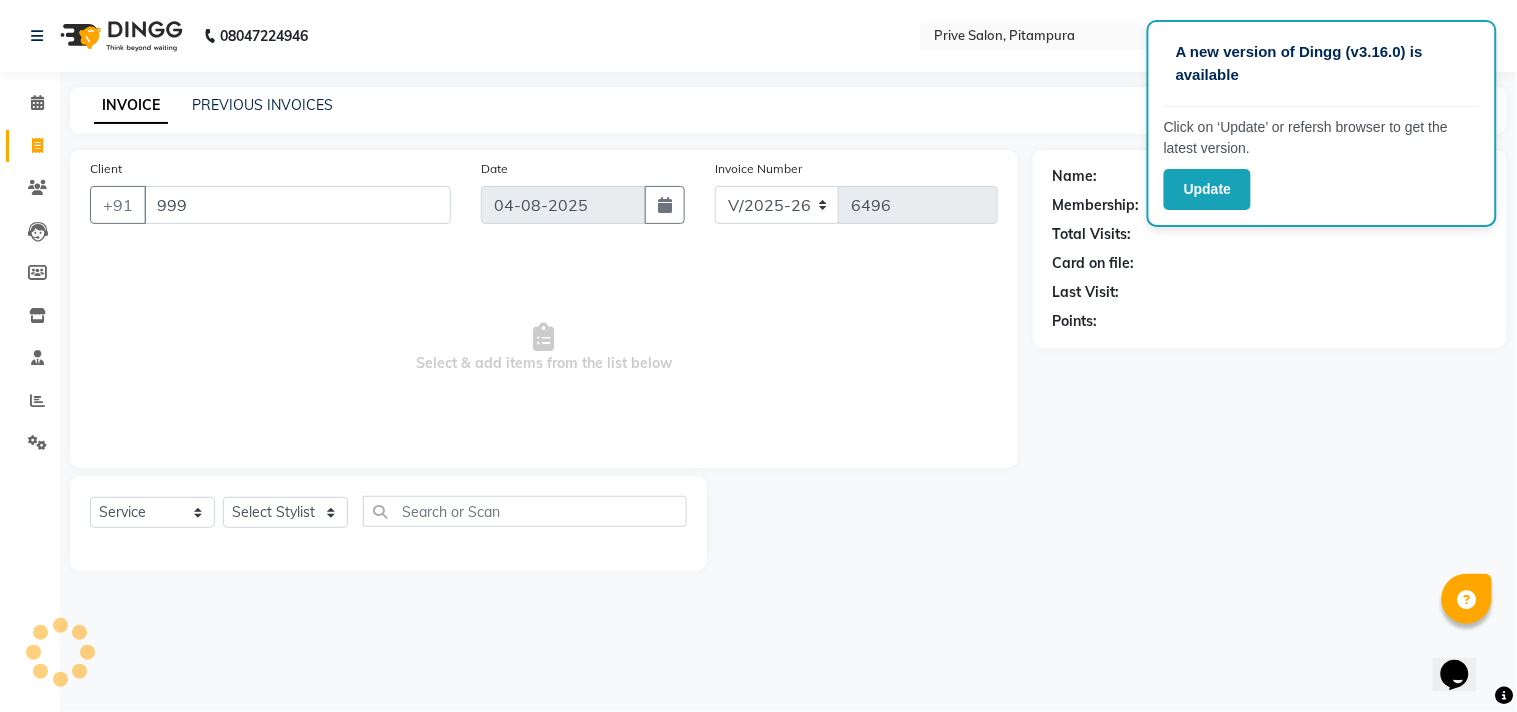type on "999" 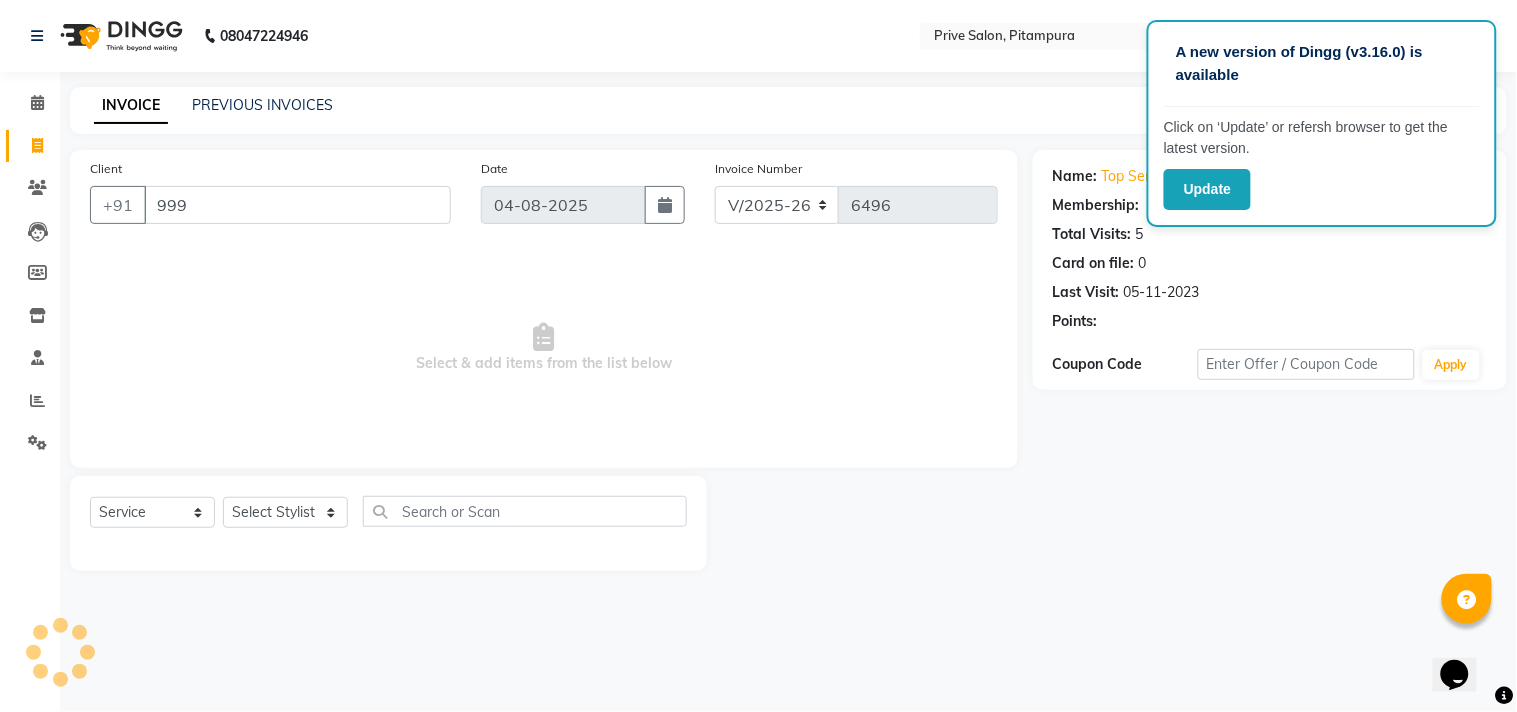 select on "1: Object" 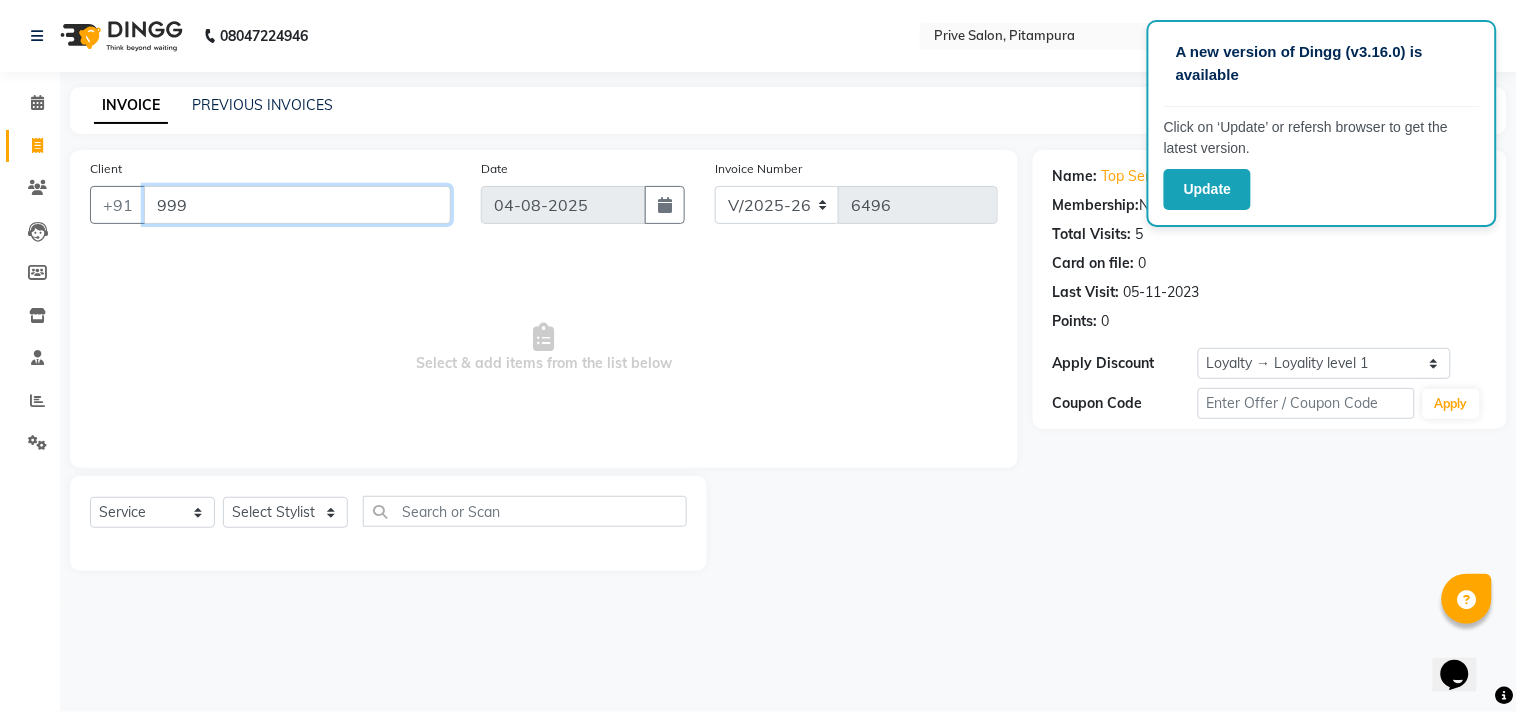 click on "999" at bounding box center (297, 205) 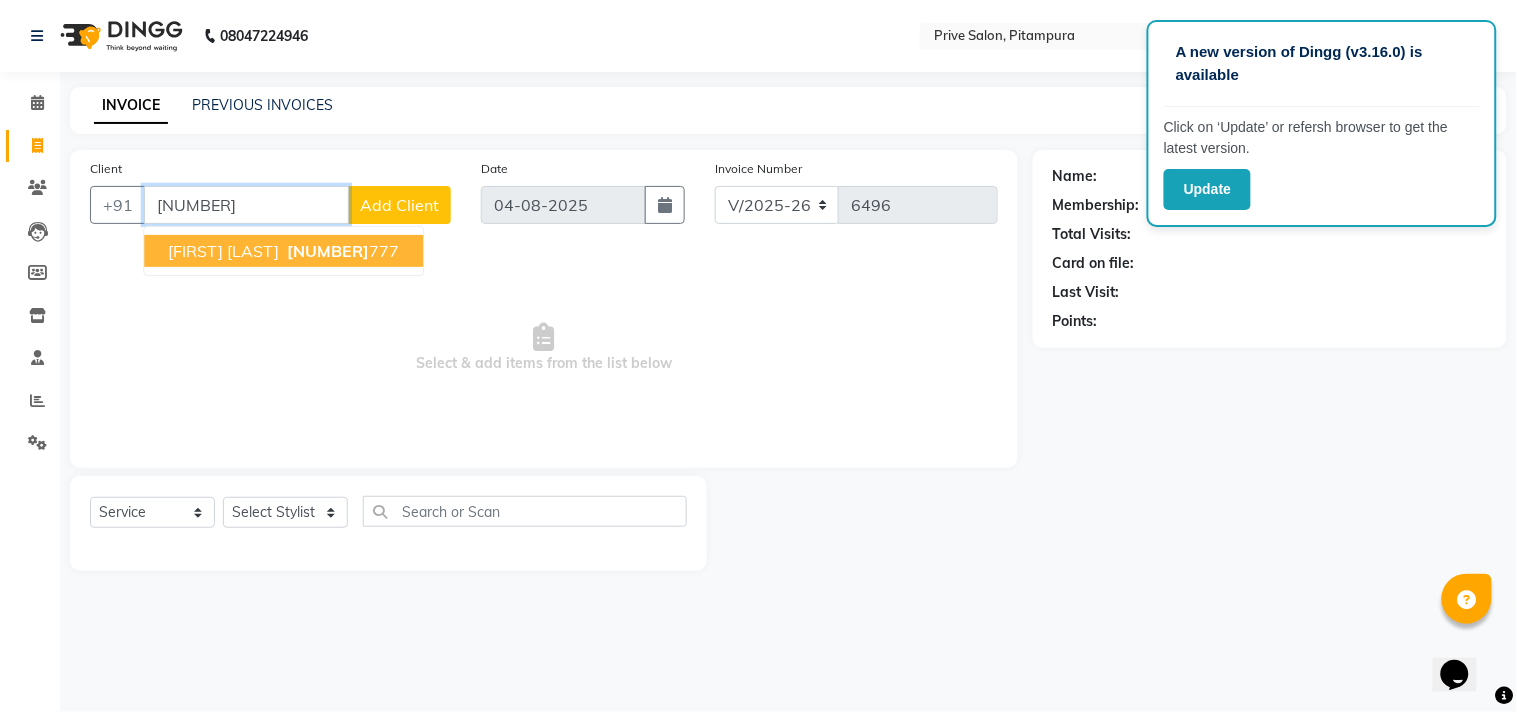 click on "[NUMBER]" at bounding box center [328, 251] 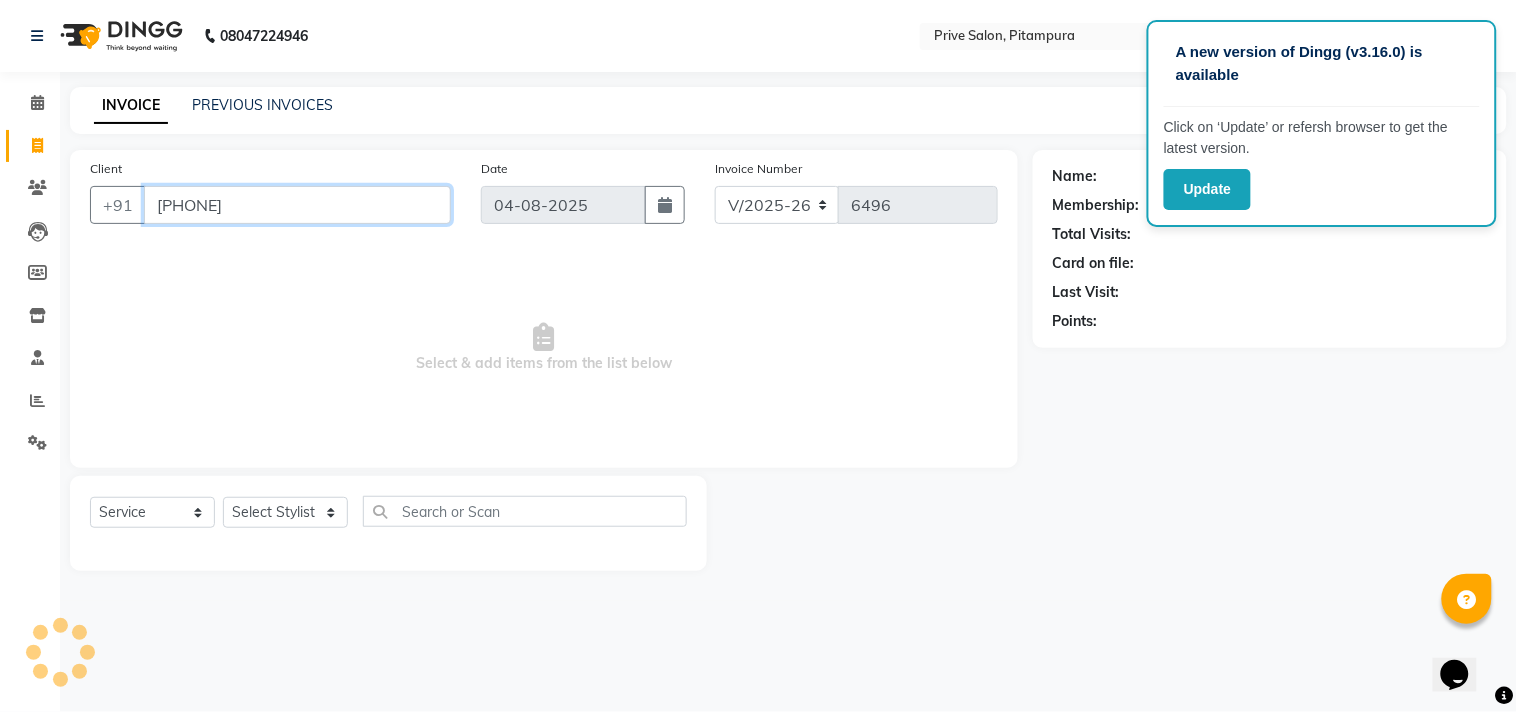 type on "[PHONE]" 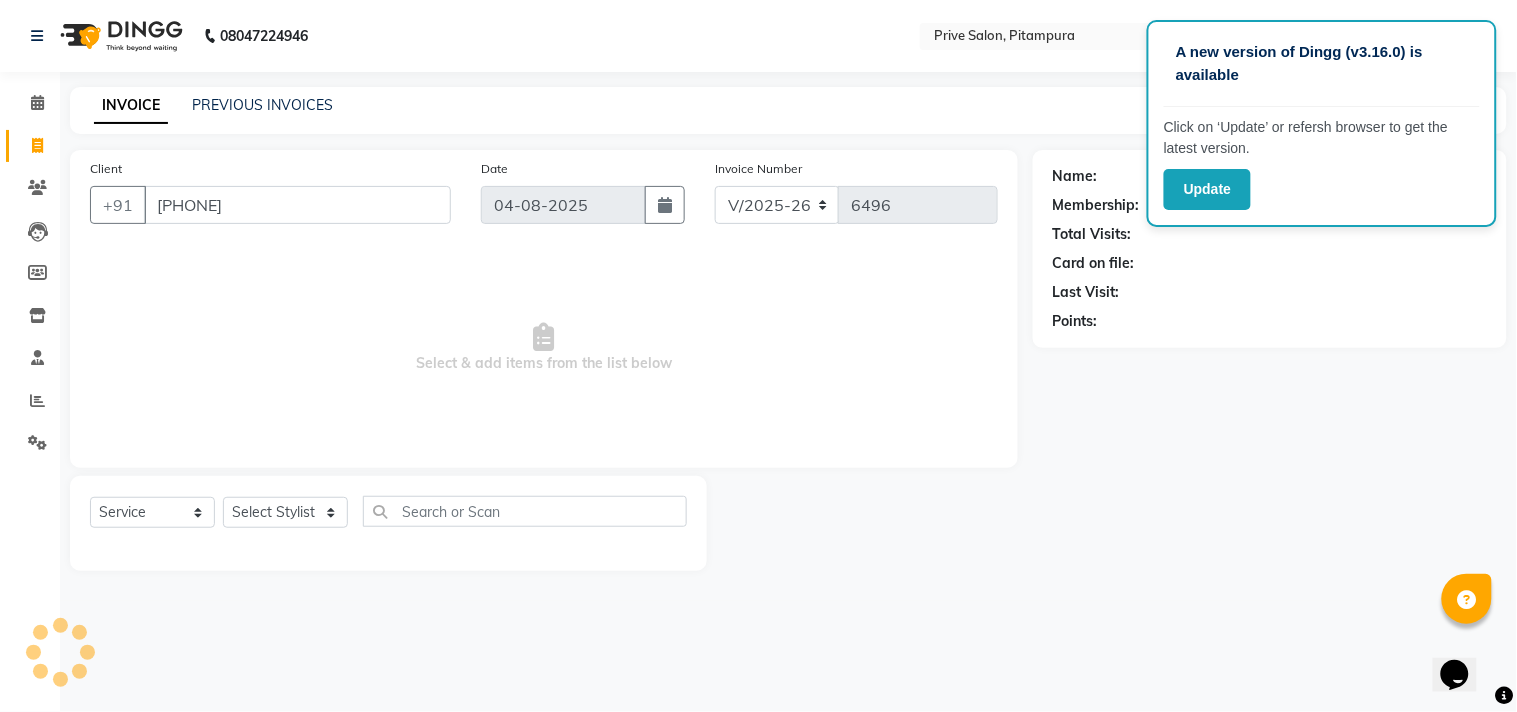 select on "1: Object" 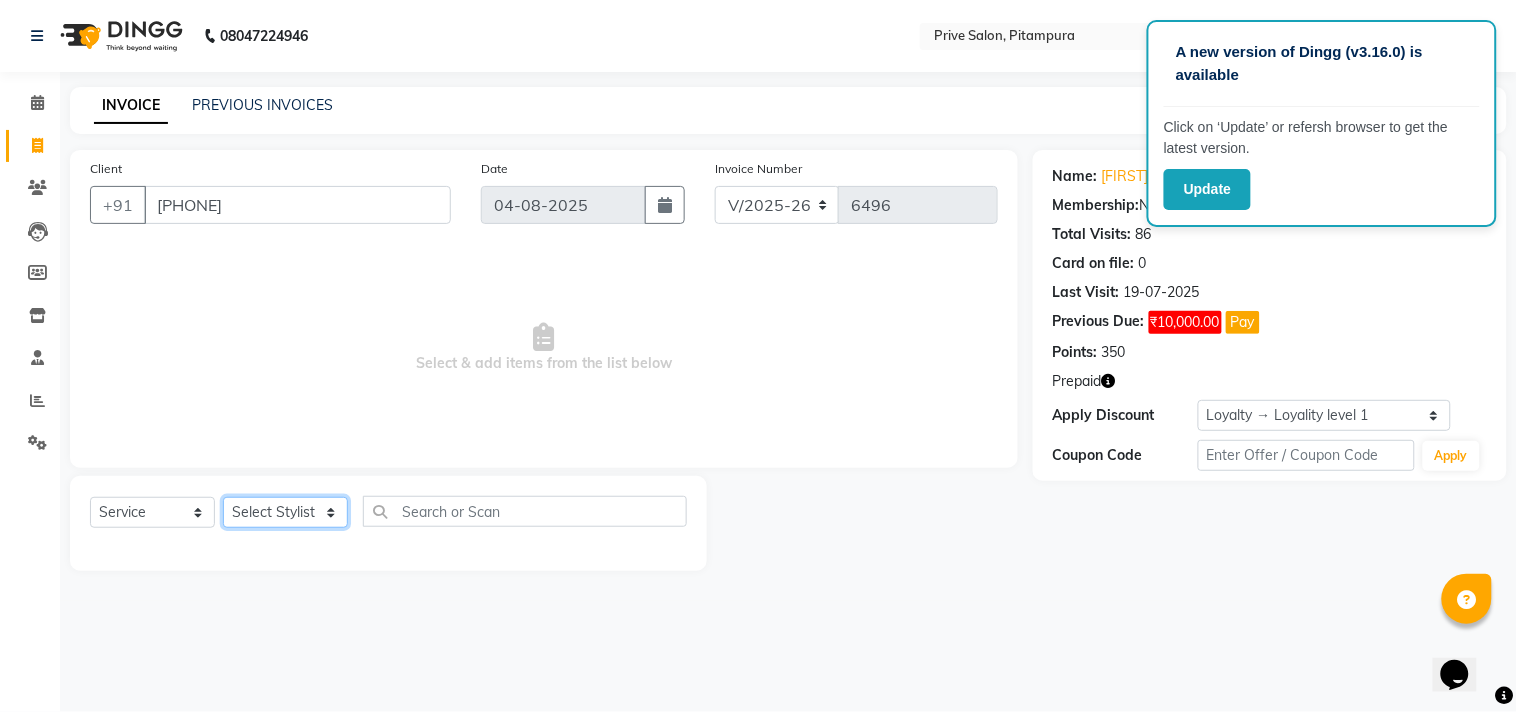 click on "Select Stylist amit ARJUN Atul FAIZAN FARDEEN GOLU harshit HITESH isha kapil khushbu Manager meenu MOHIT Mohsin NISHA nishi Preet privee Shivam SIVA vikas" 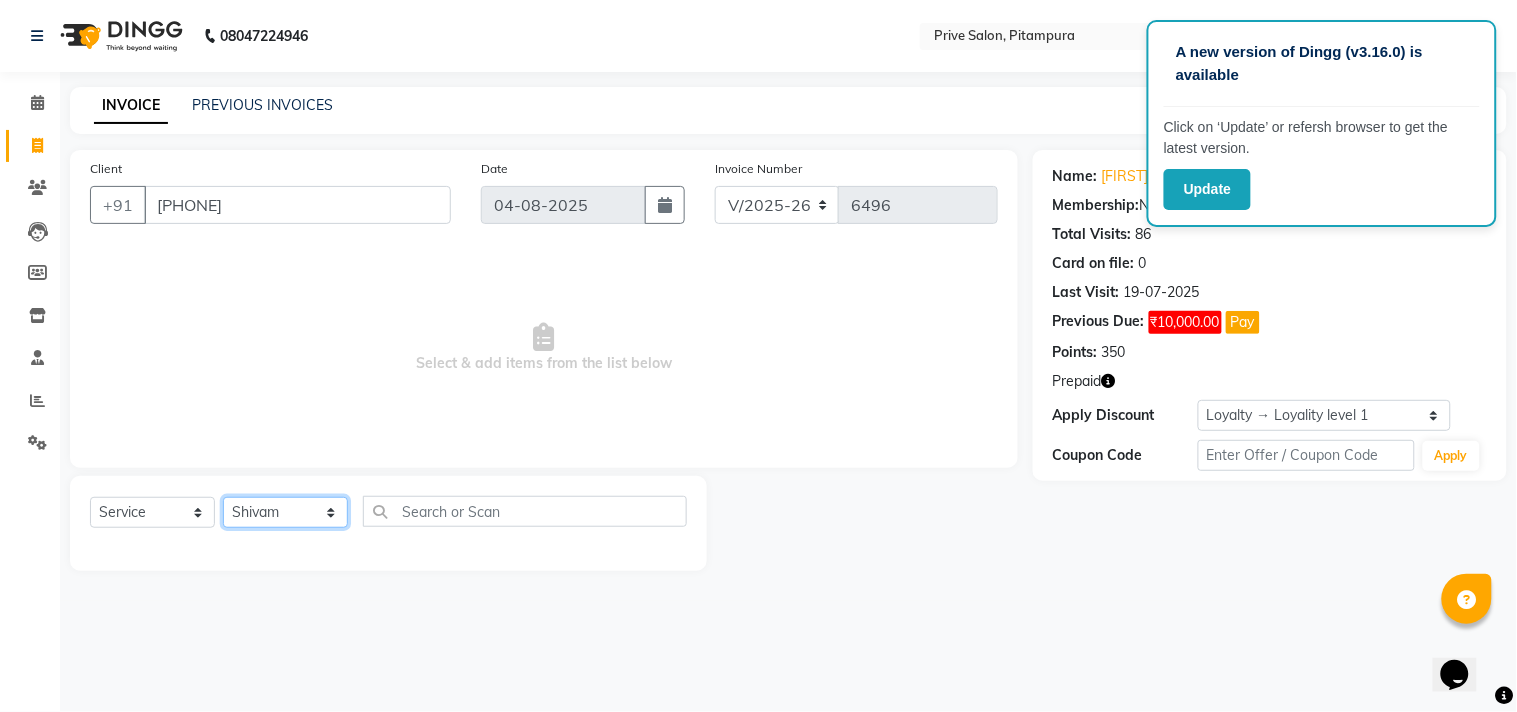 click on "Select Stylist amit ARJUN Atul FAIZAN FARDEEN GOLU harshit HITESH isha kapil khushbu Manager meenu MOHIT Mohsin NISHA nishi Preet privee Shivam SIVA vikas" 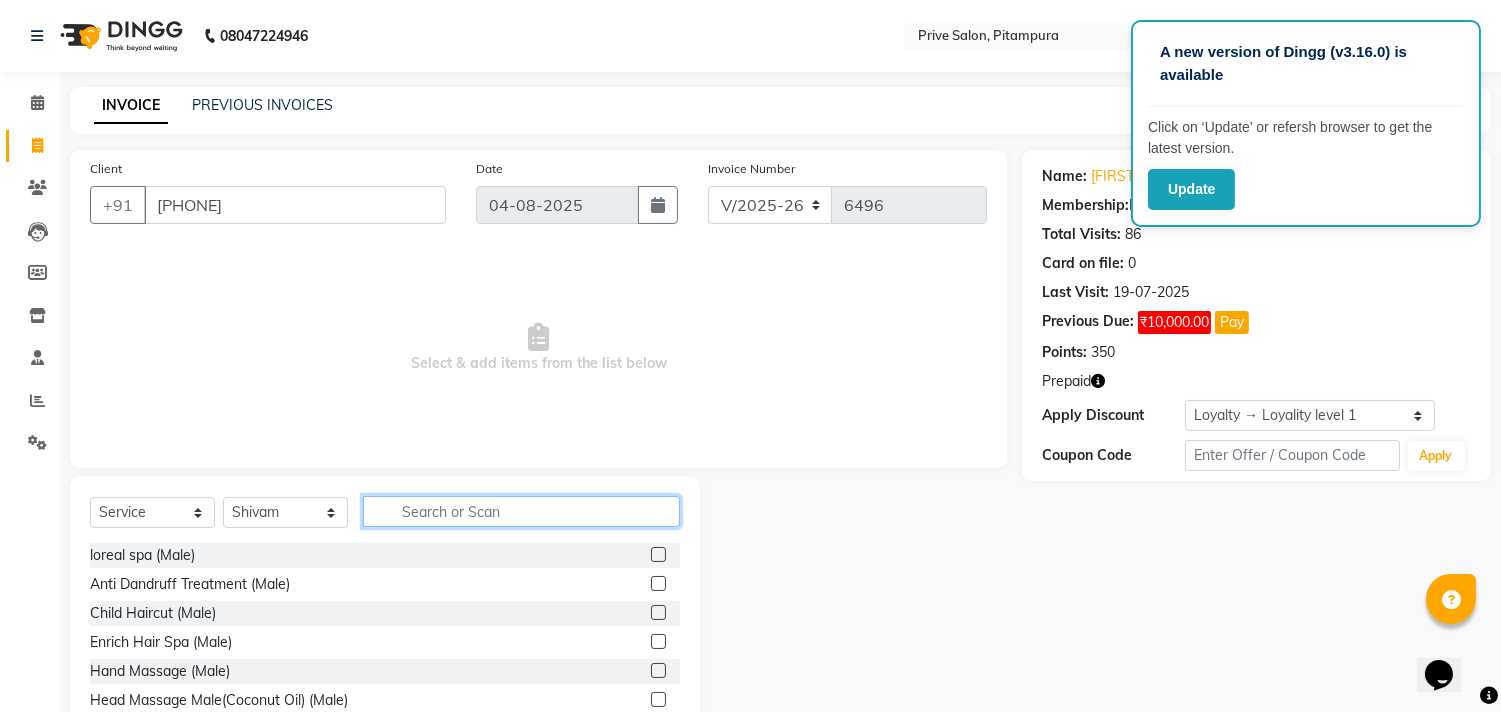 click 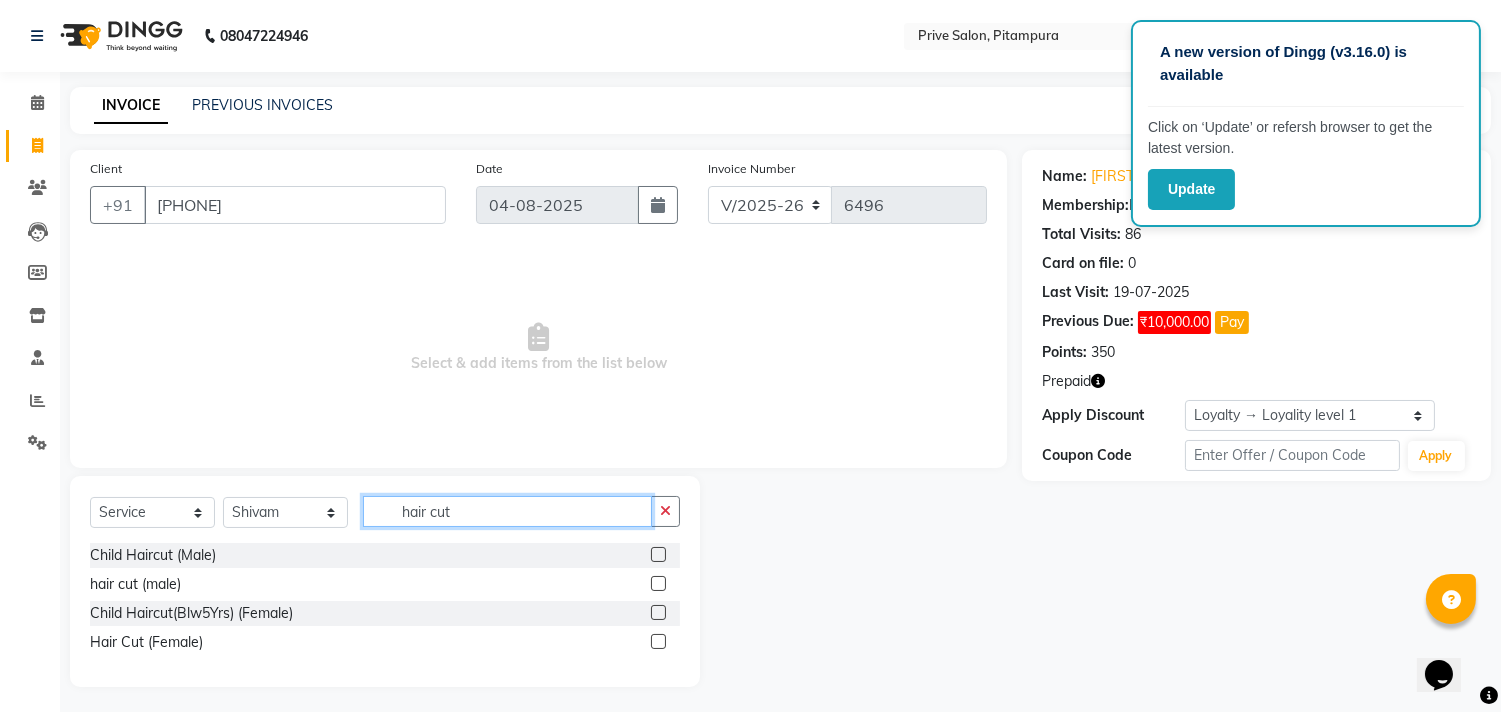 type on "hair cut" 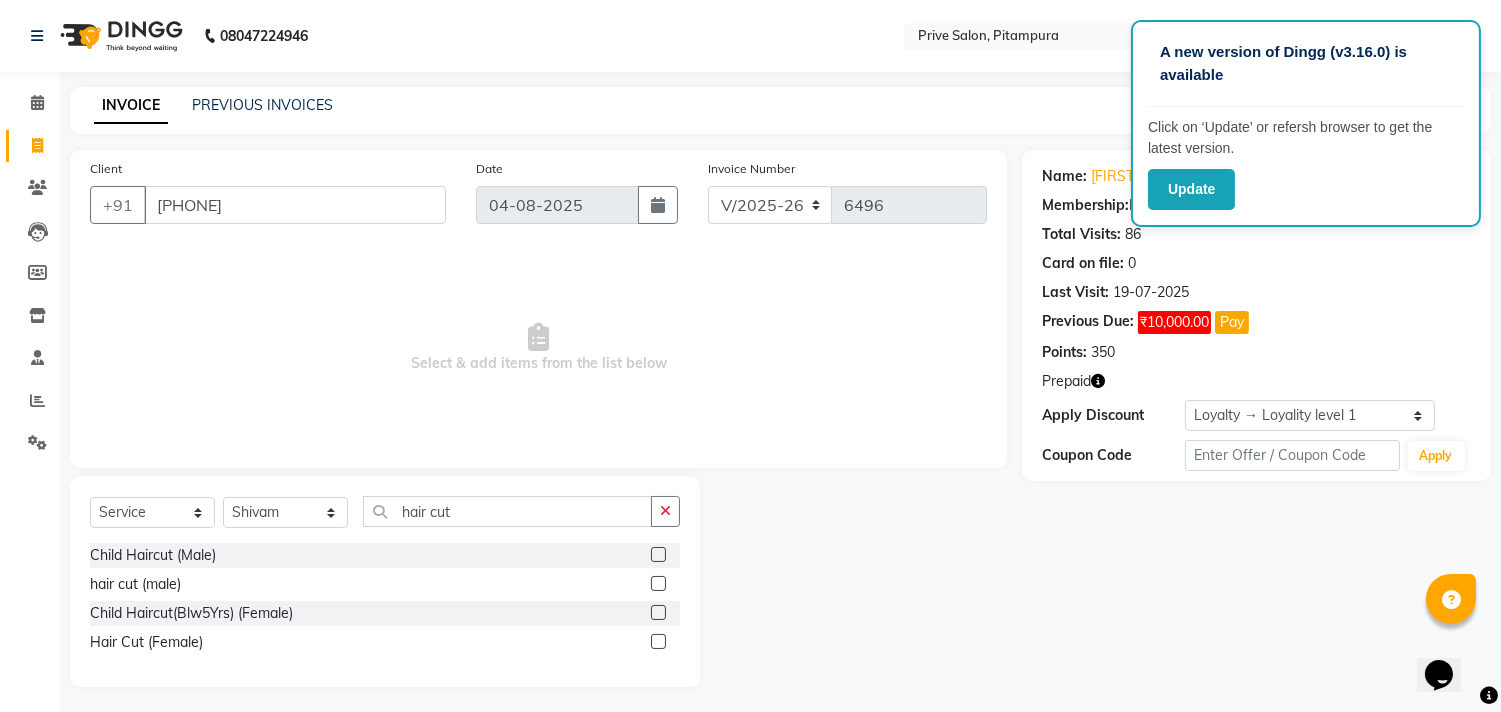 click 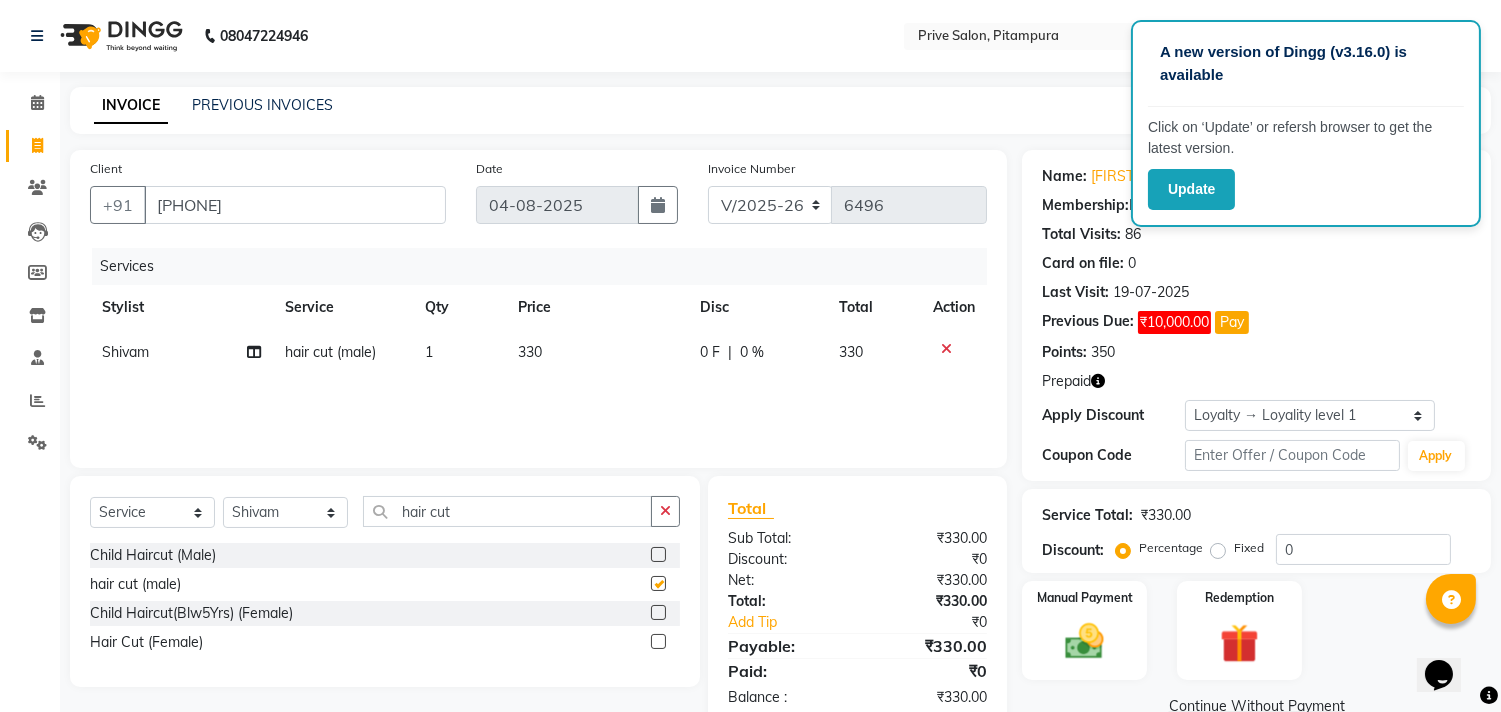 checkbox on "false" 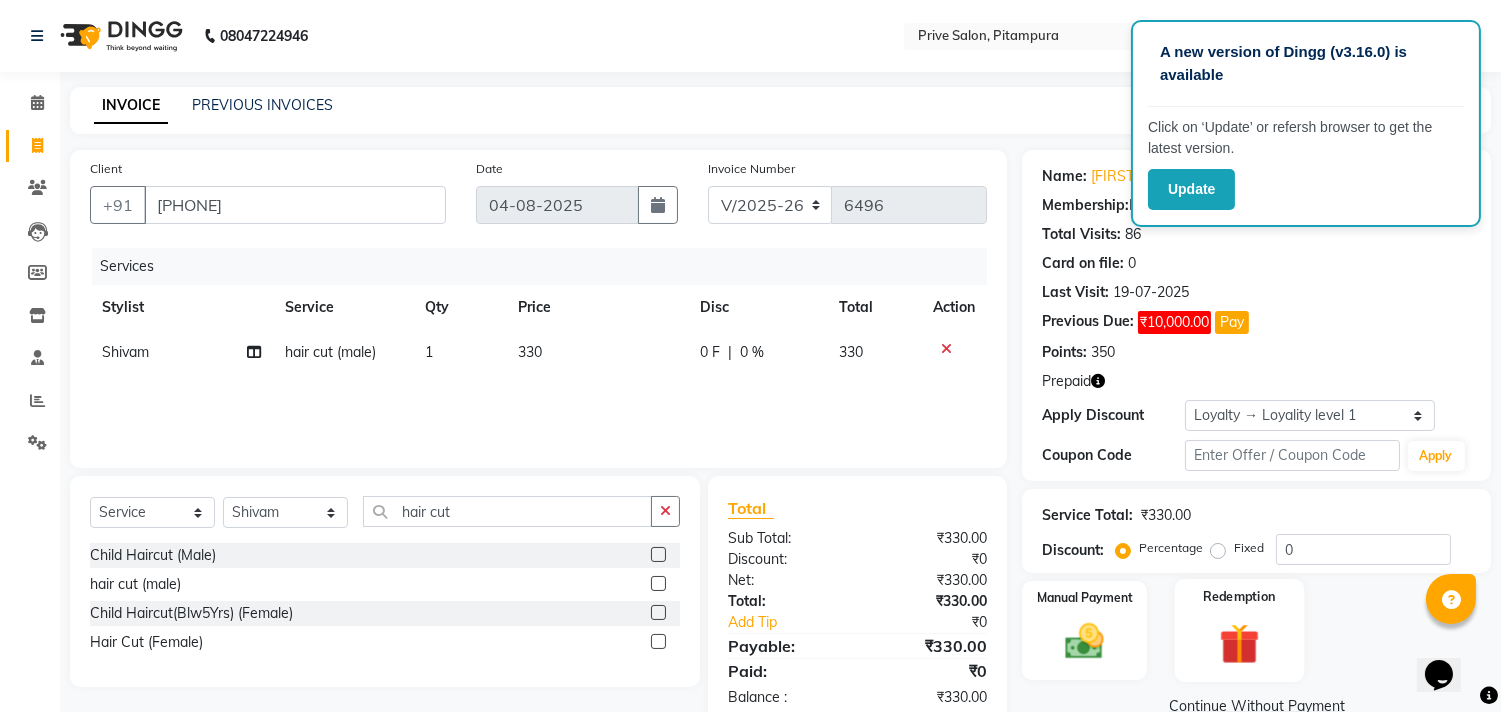 click 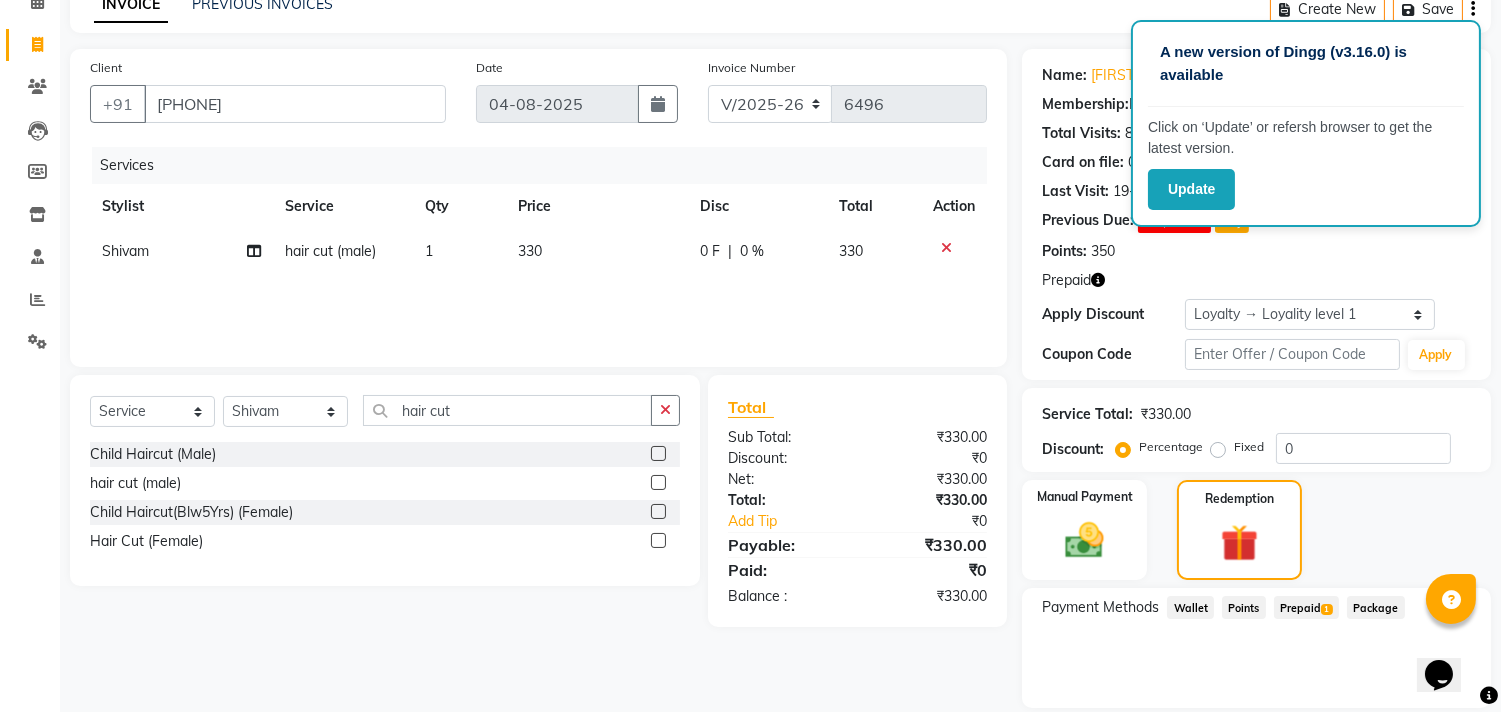 scroll, scrollTop: 166, scrollLeft: 0, axis: vertical 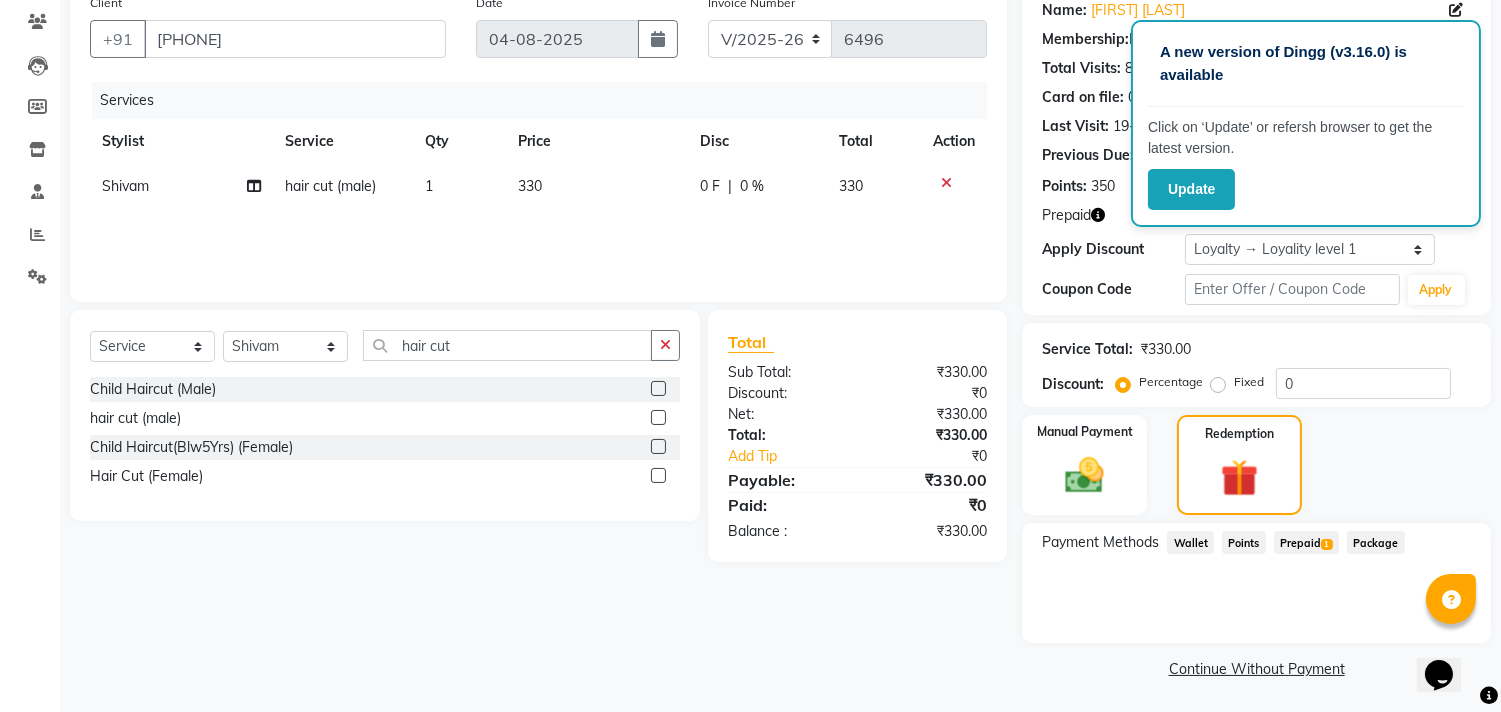 click on "Prepaid  1" 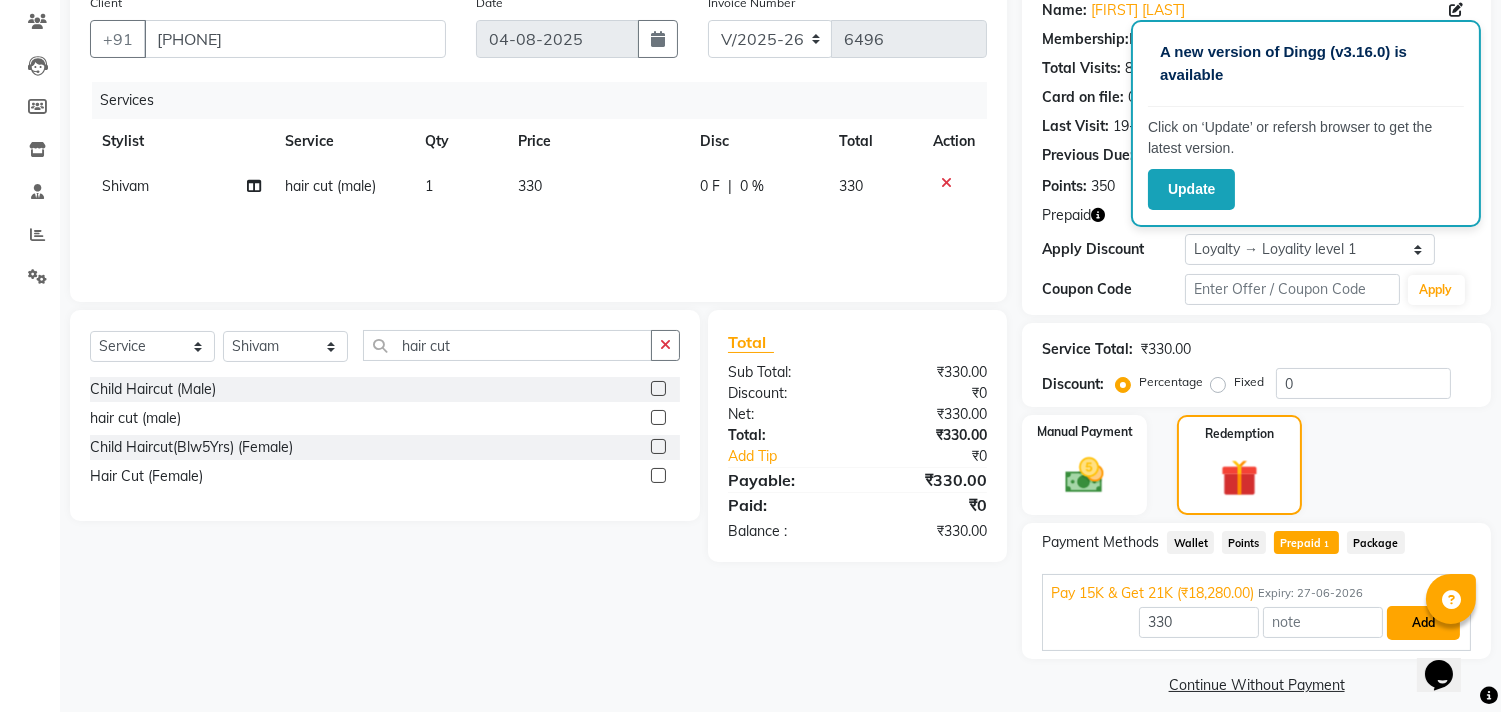 click on "Add" at bounding box center [1423, 623] 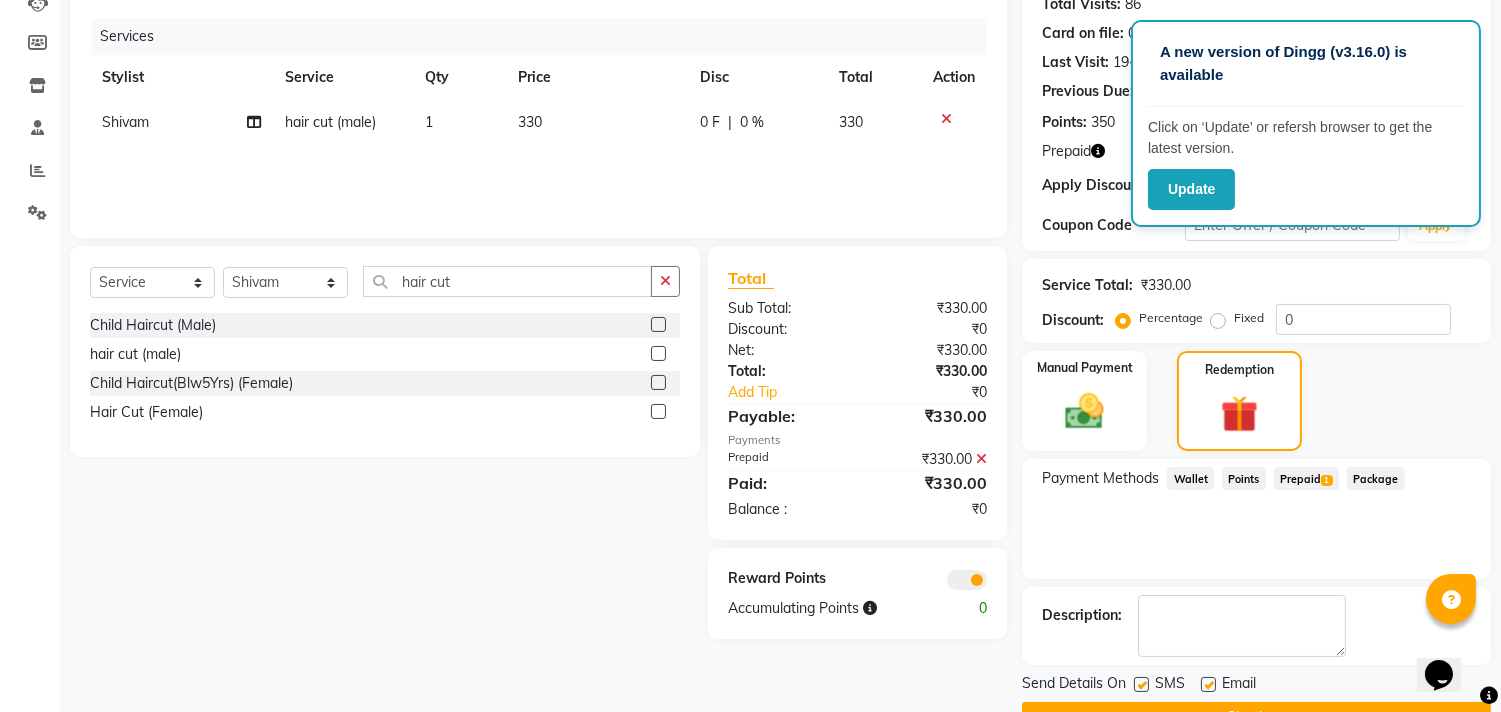 scroll, scrollTop: 280, scrollLeft: 0, axis: vertical 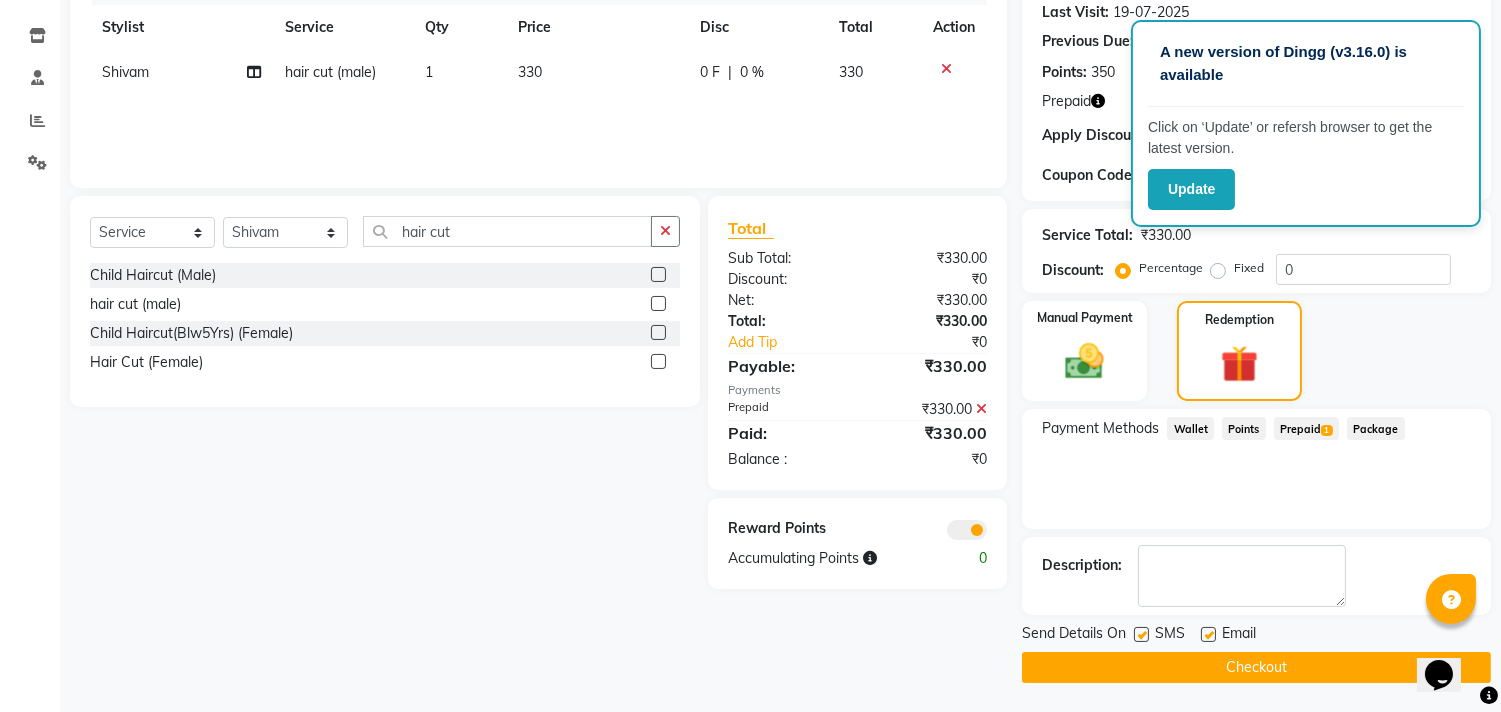 click on "Checkout" 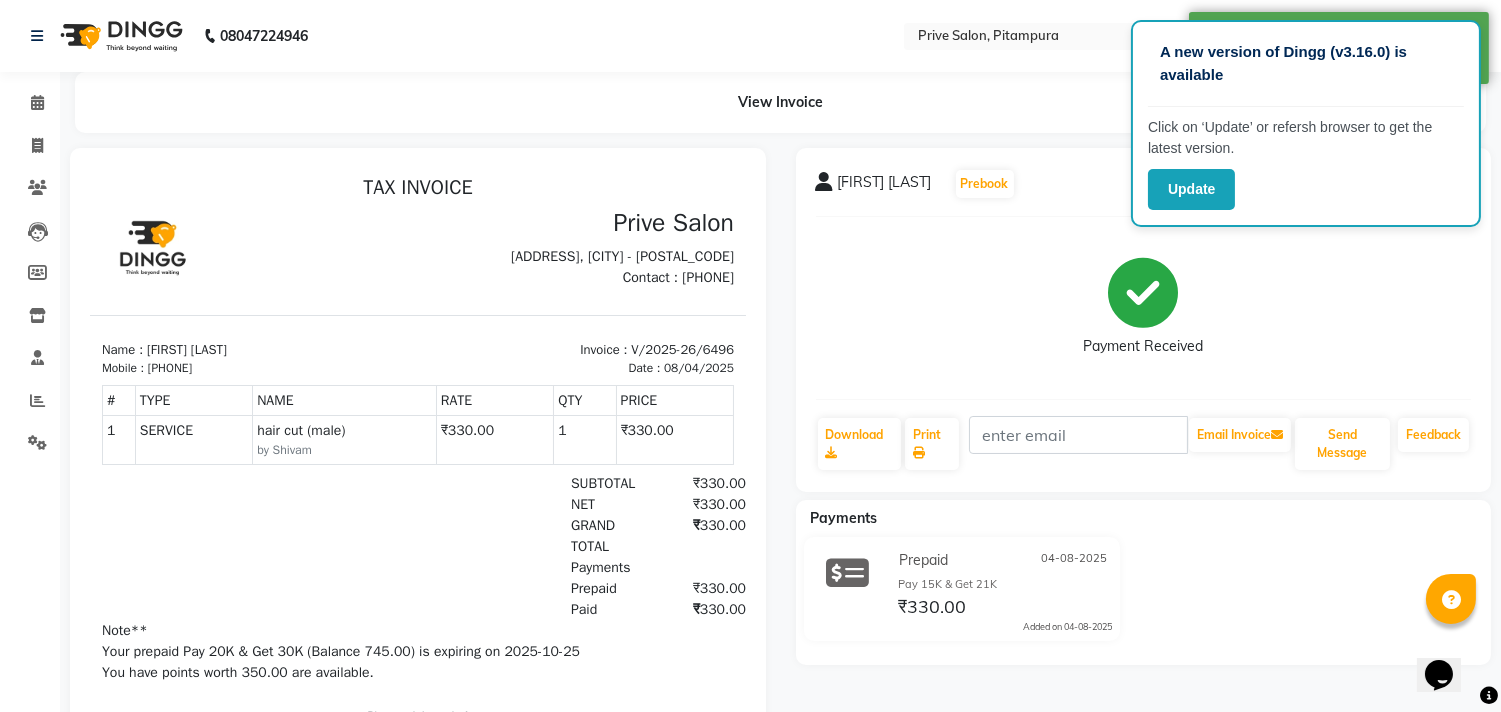 scroll, scrollTop: 0, scrollLeft: 0, axis: both 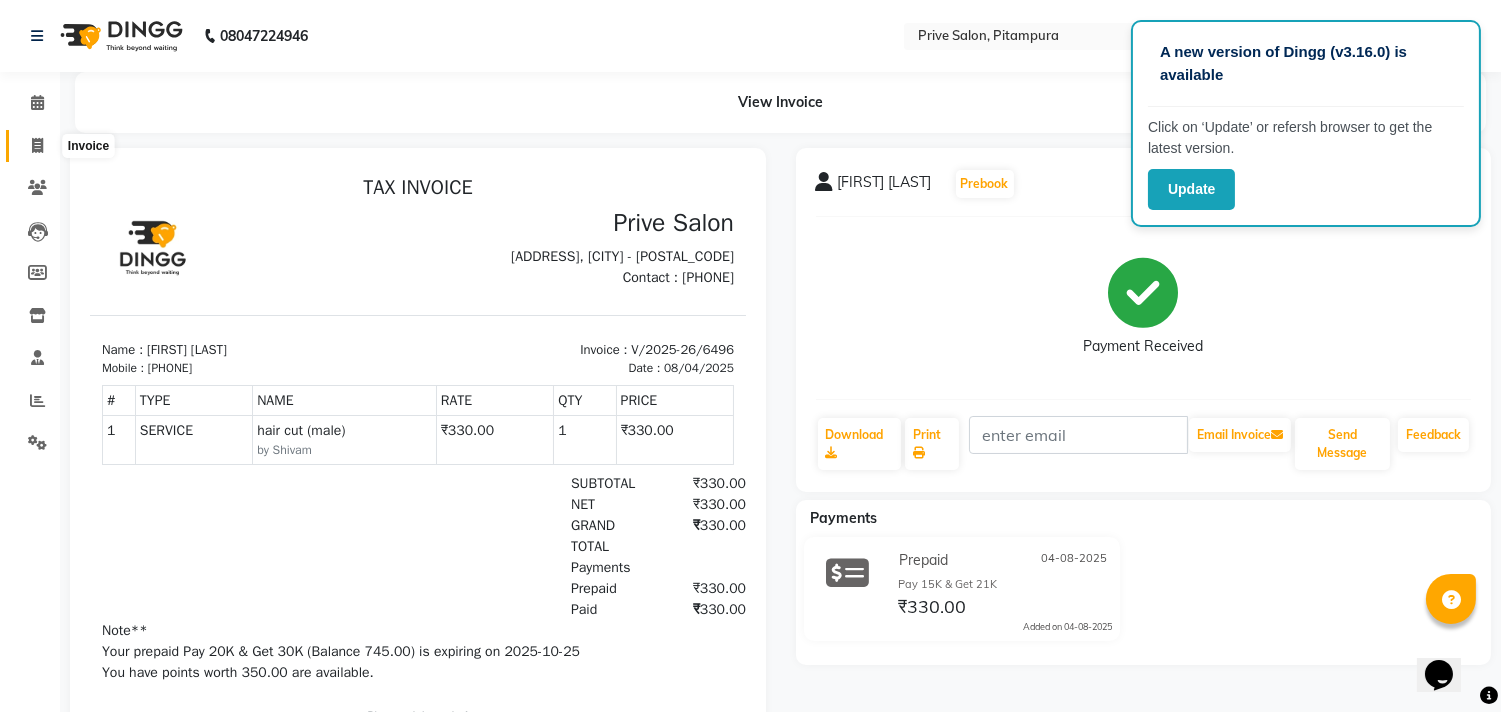 click 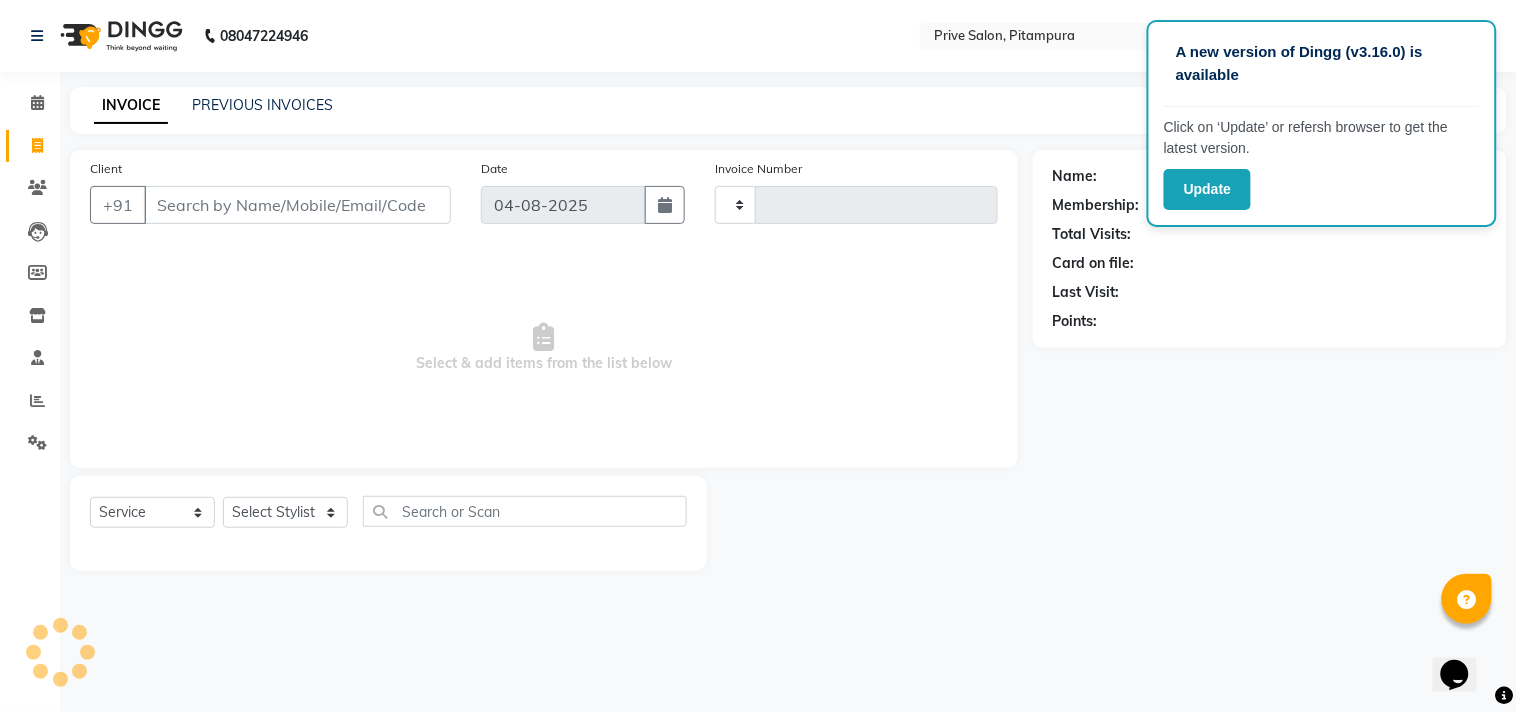 type on "6497" 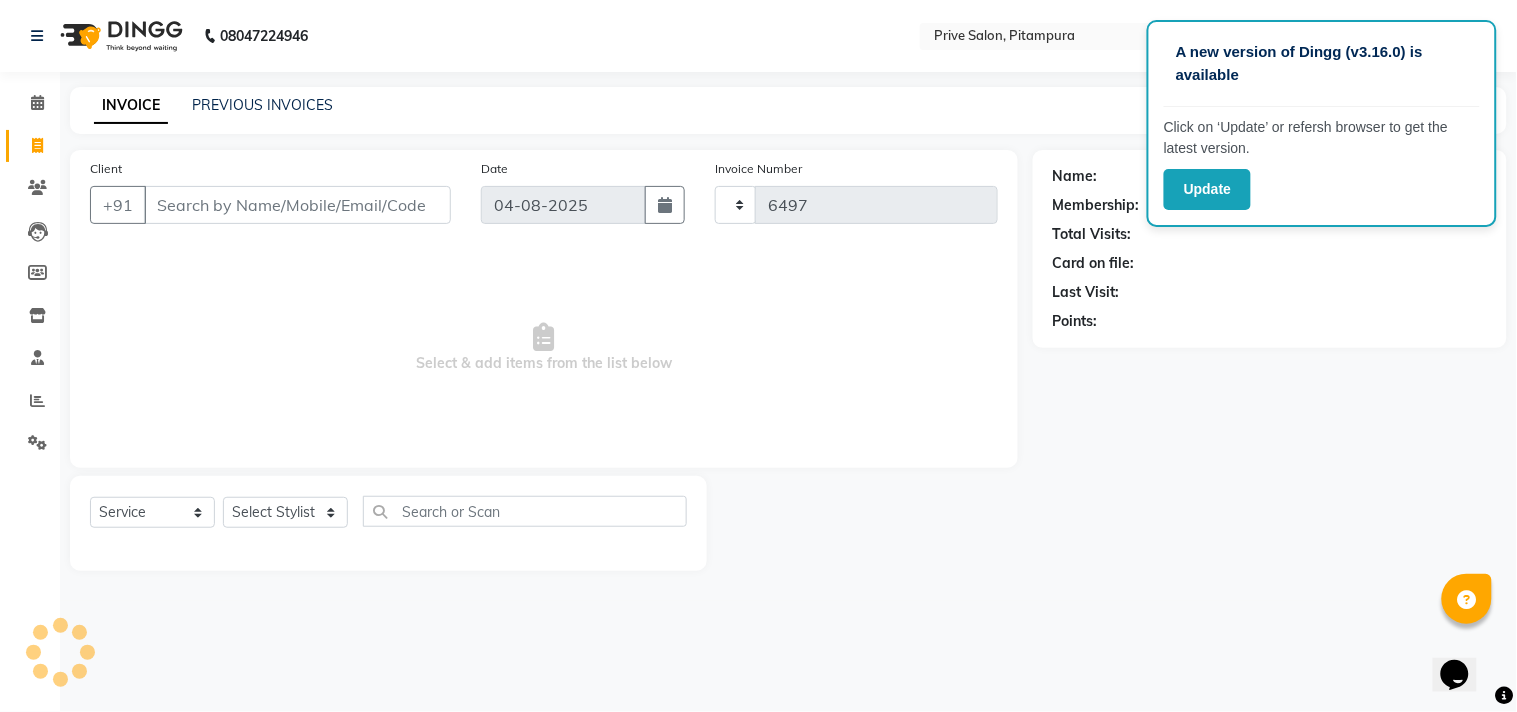 select on "136" 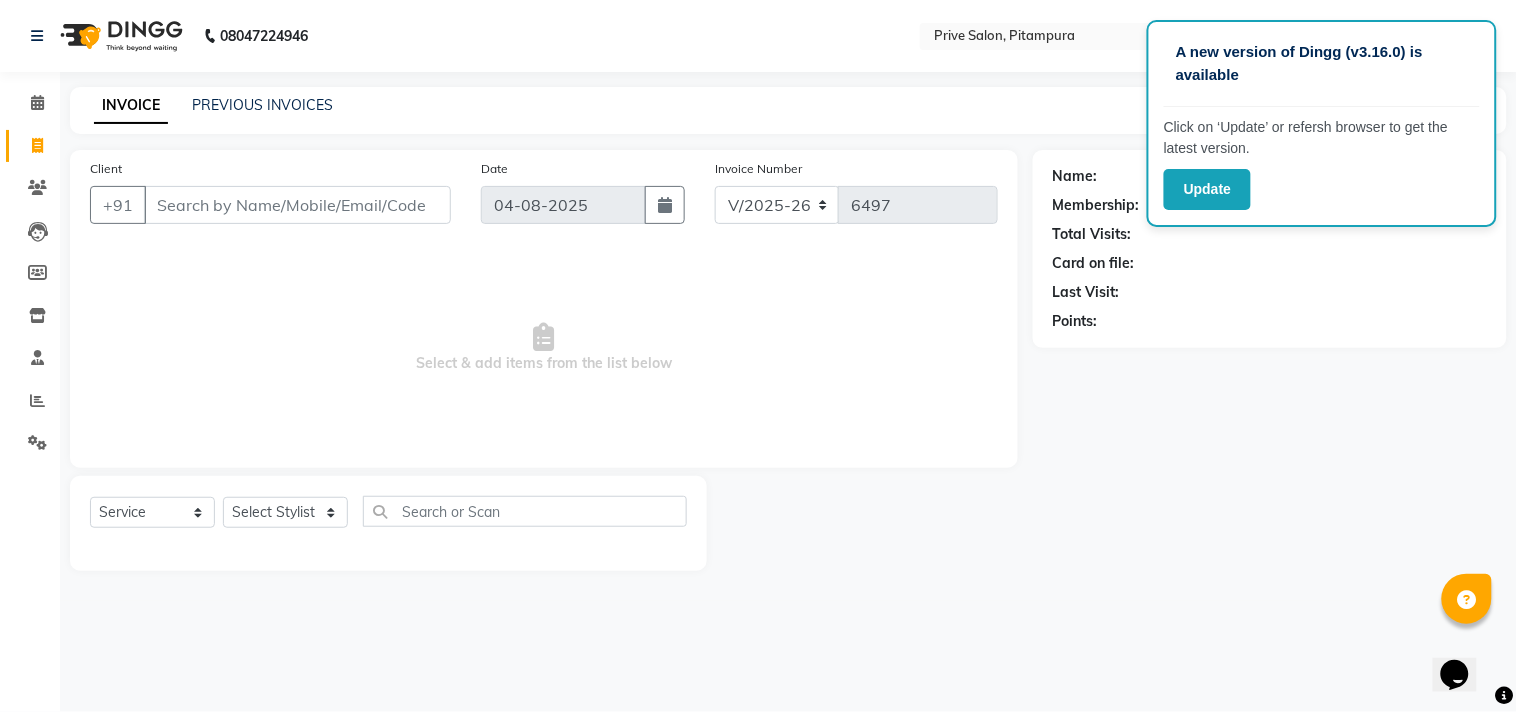 click on "Client" at bounding box center [297, 205] 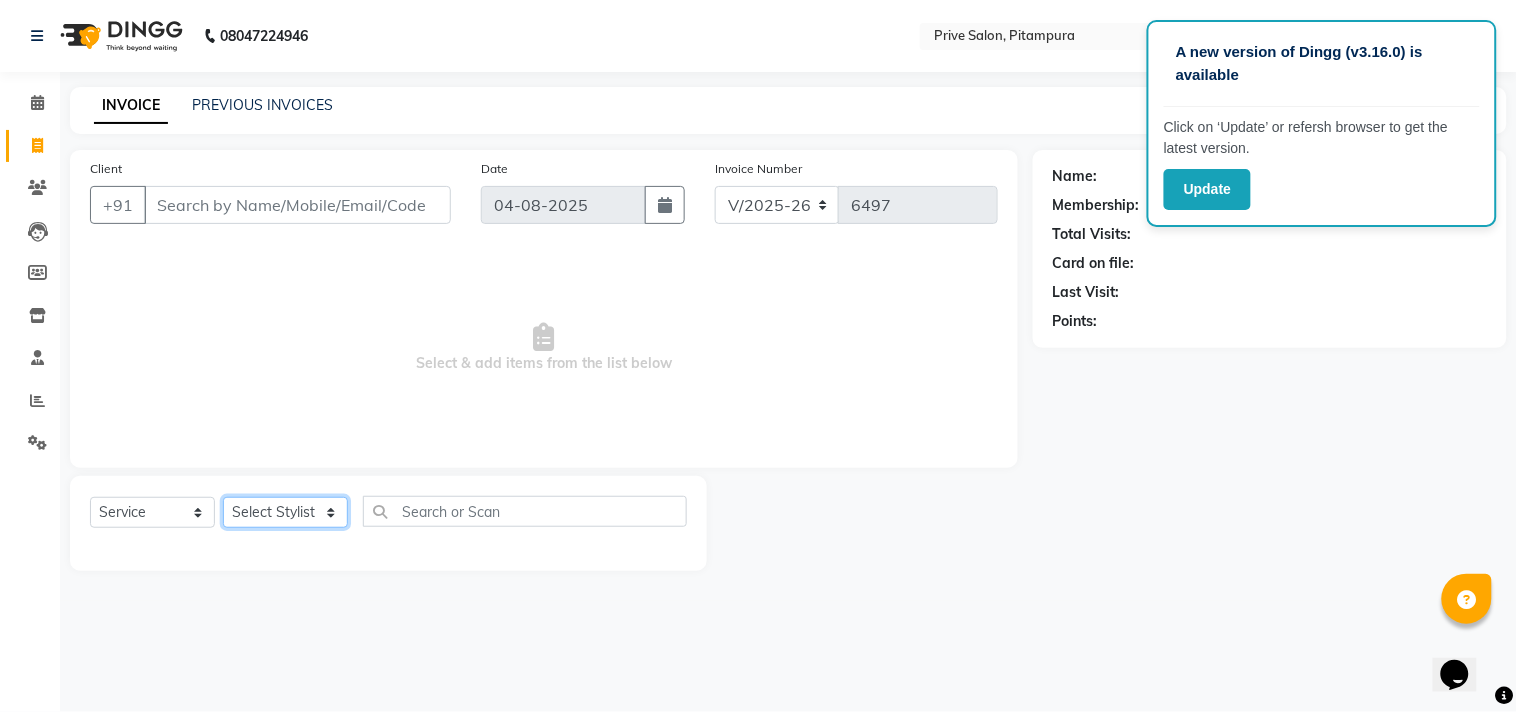 click on "Select Stylist amit ARJUN Atul FAIZAN FARDEEN GOLU harshit HITESH isha kapil khushbu Manager meenu MOHIT Mohsin NISHA nishi Preet privee Shivam SIVA vikas" 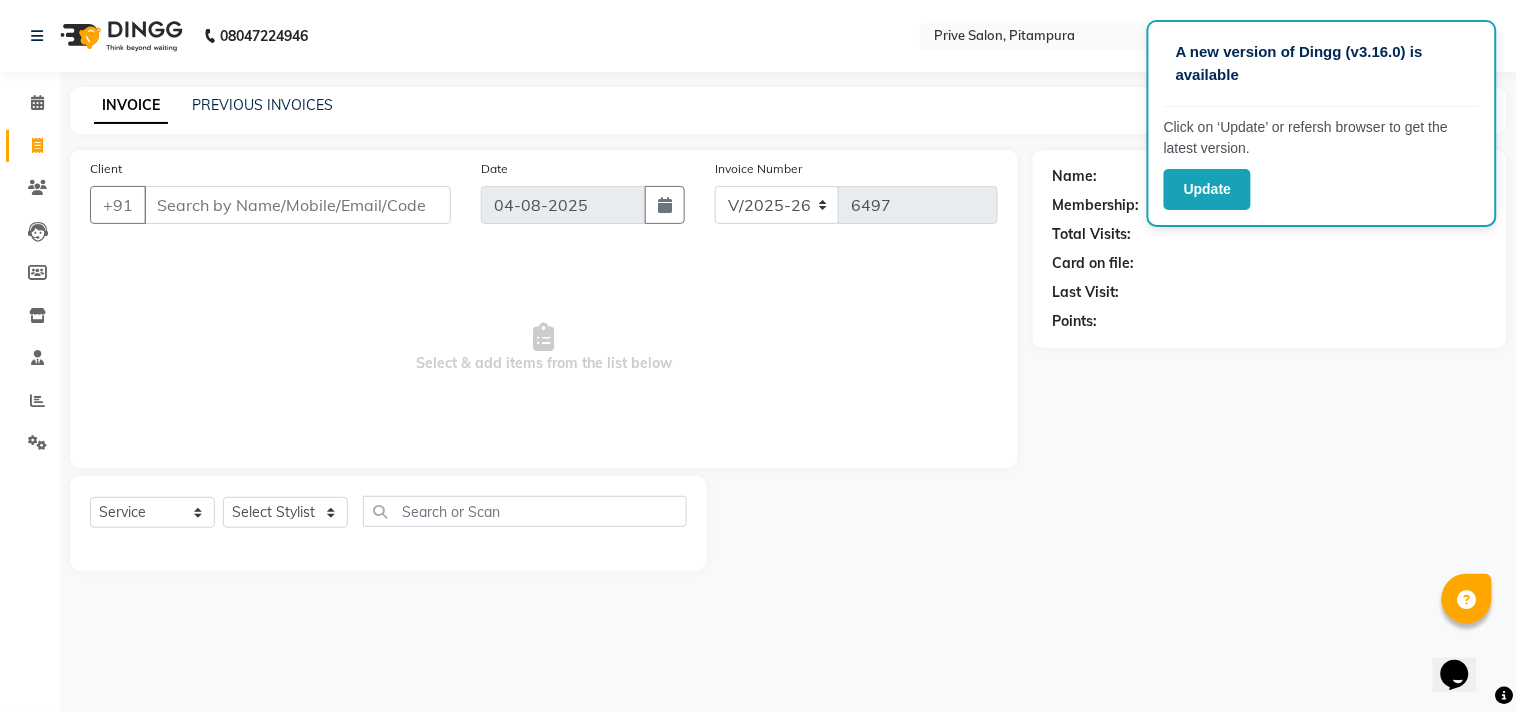 click on "Select & add items from the list below" at bounding box center [544, 348] 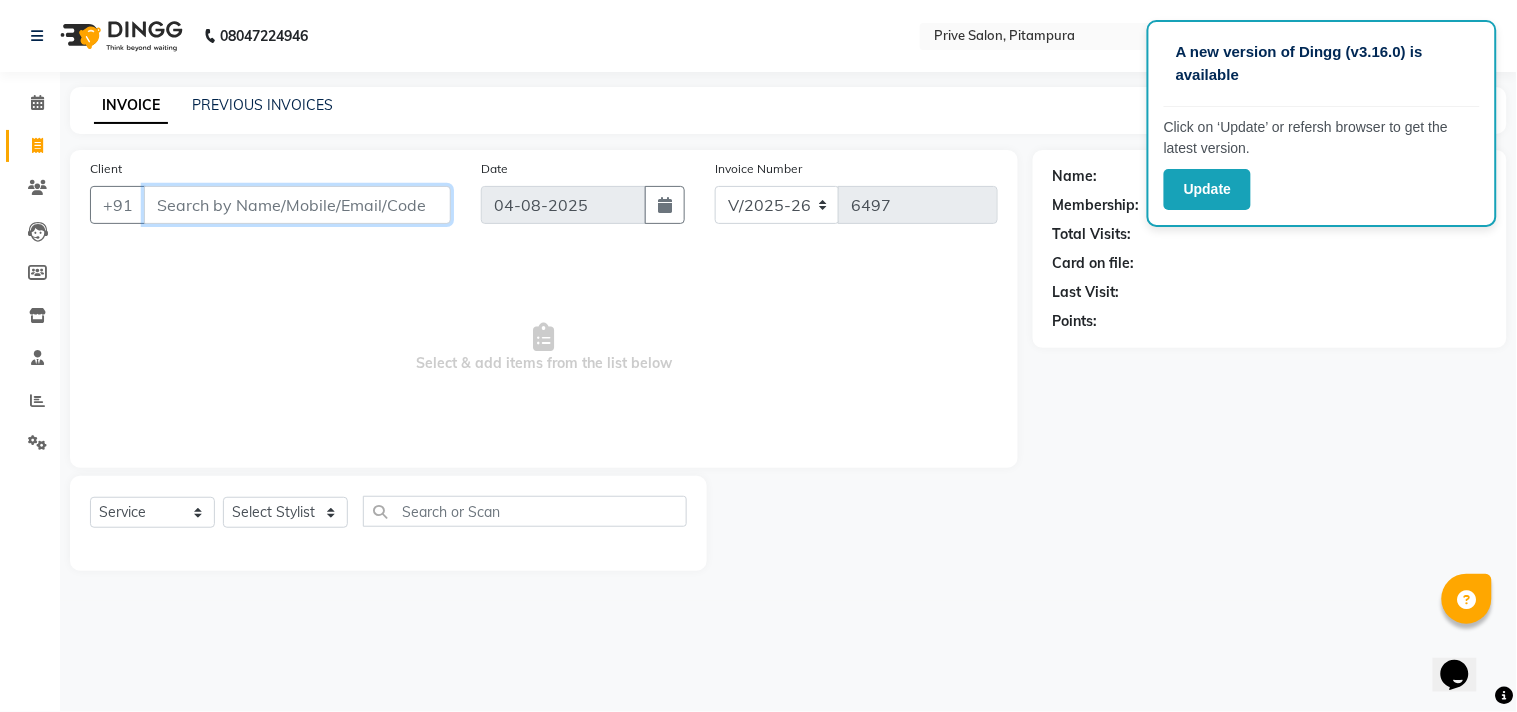 click on "Client" at bounding box center [297, 205] 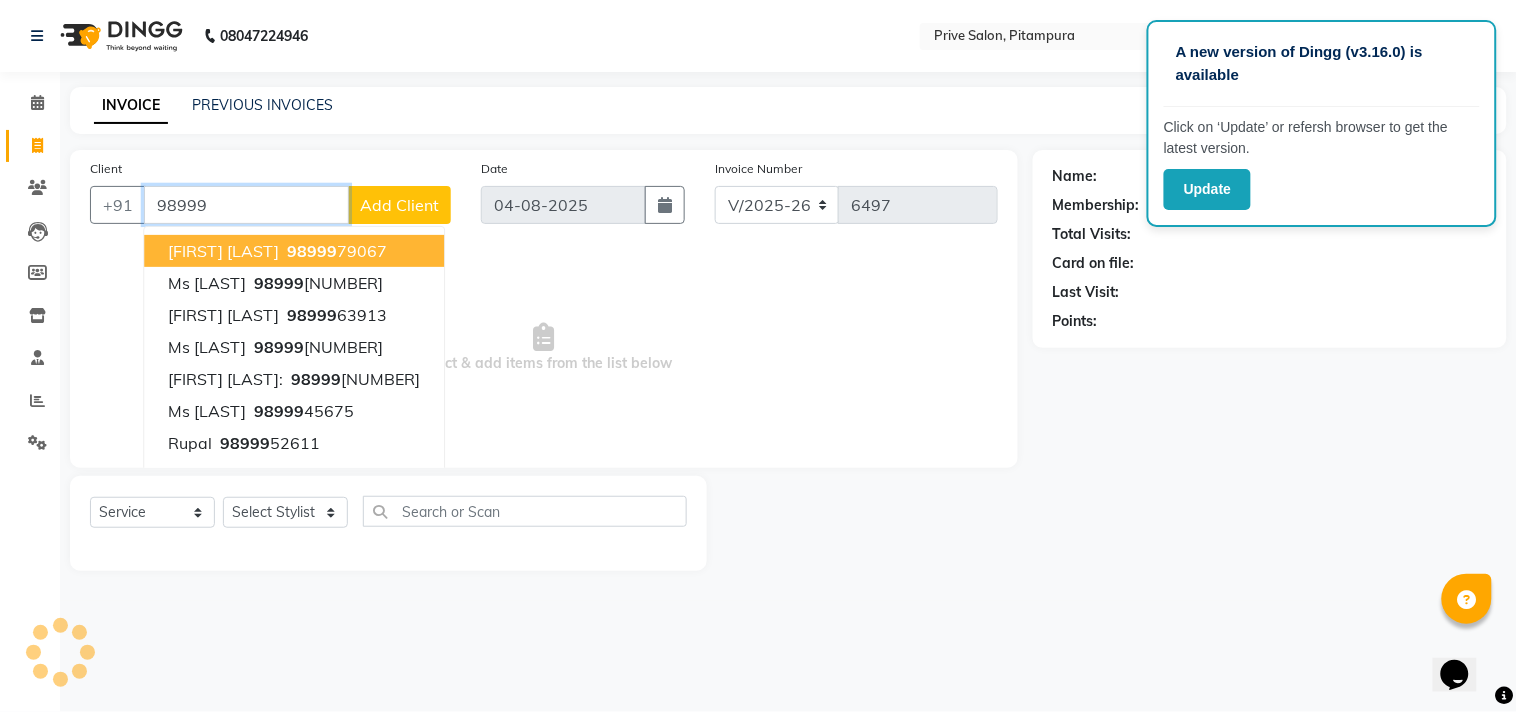 type on "98999" 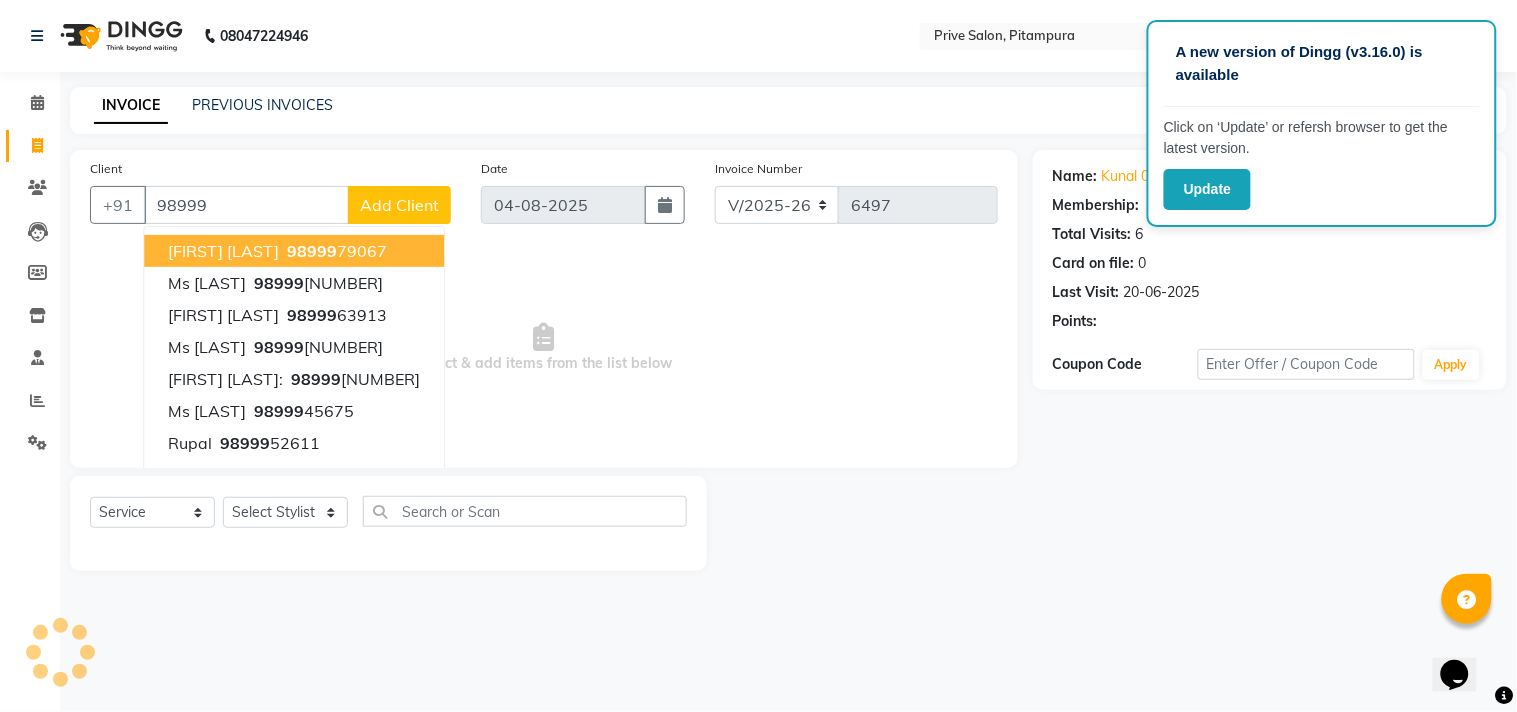 select on "1: Object" 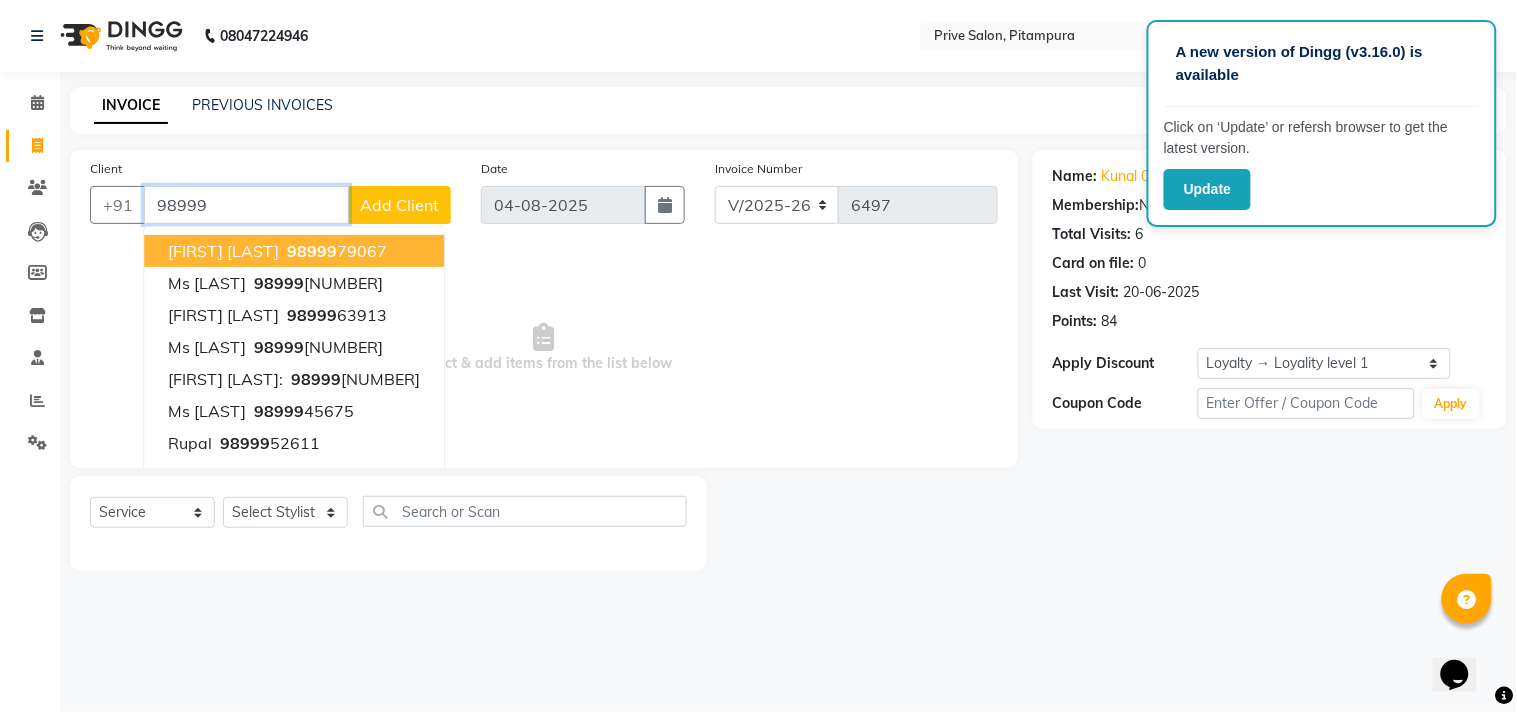 click on "98999" at bounding box center (246, 205) 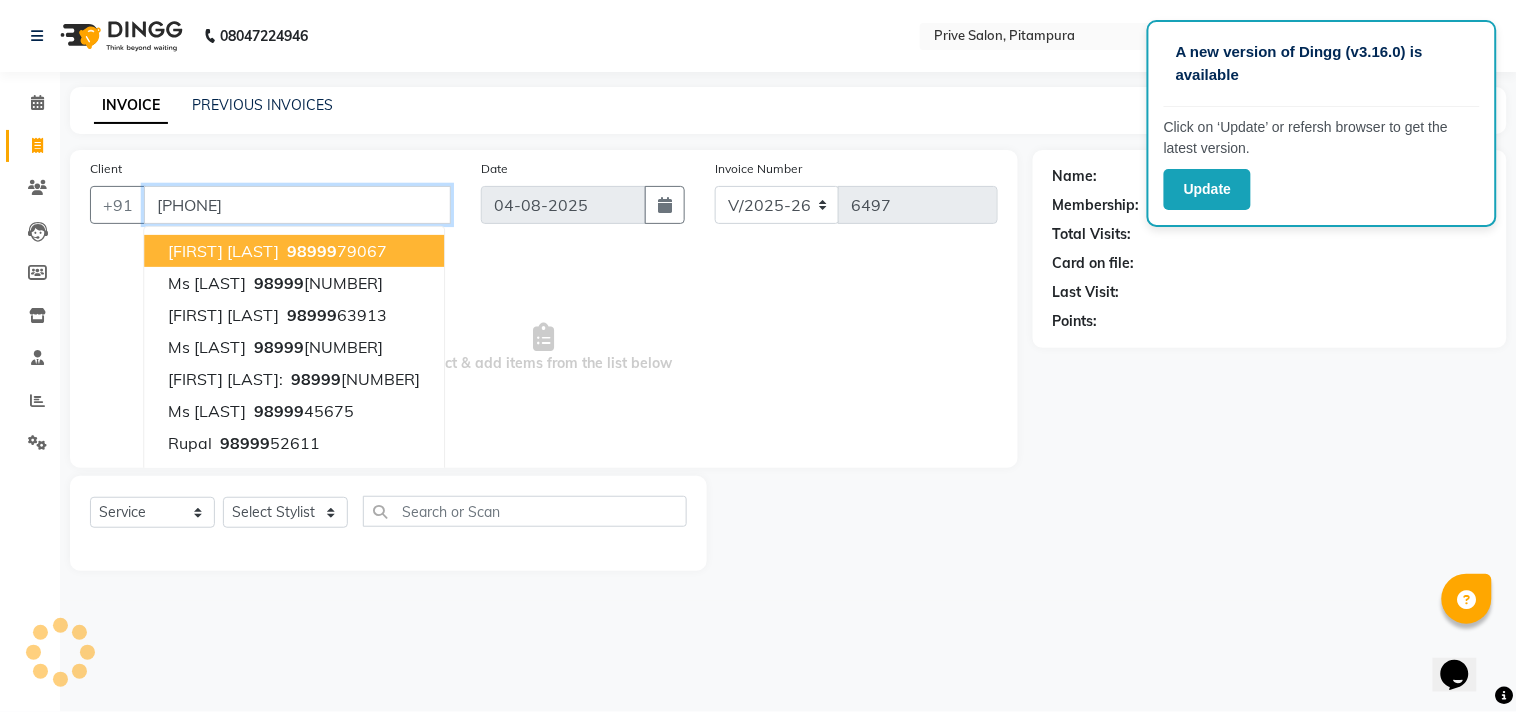 type on "[PHONE]" 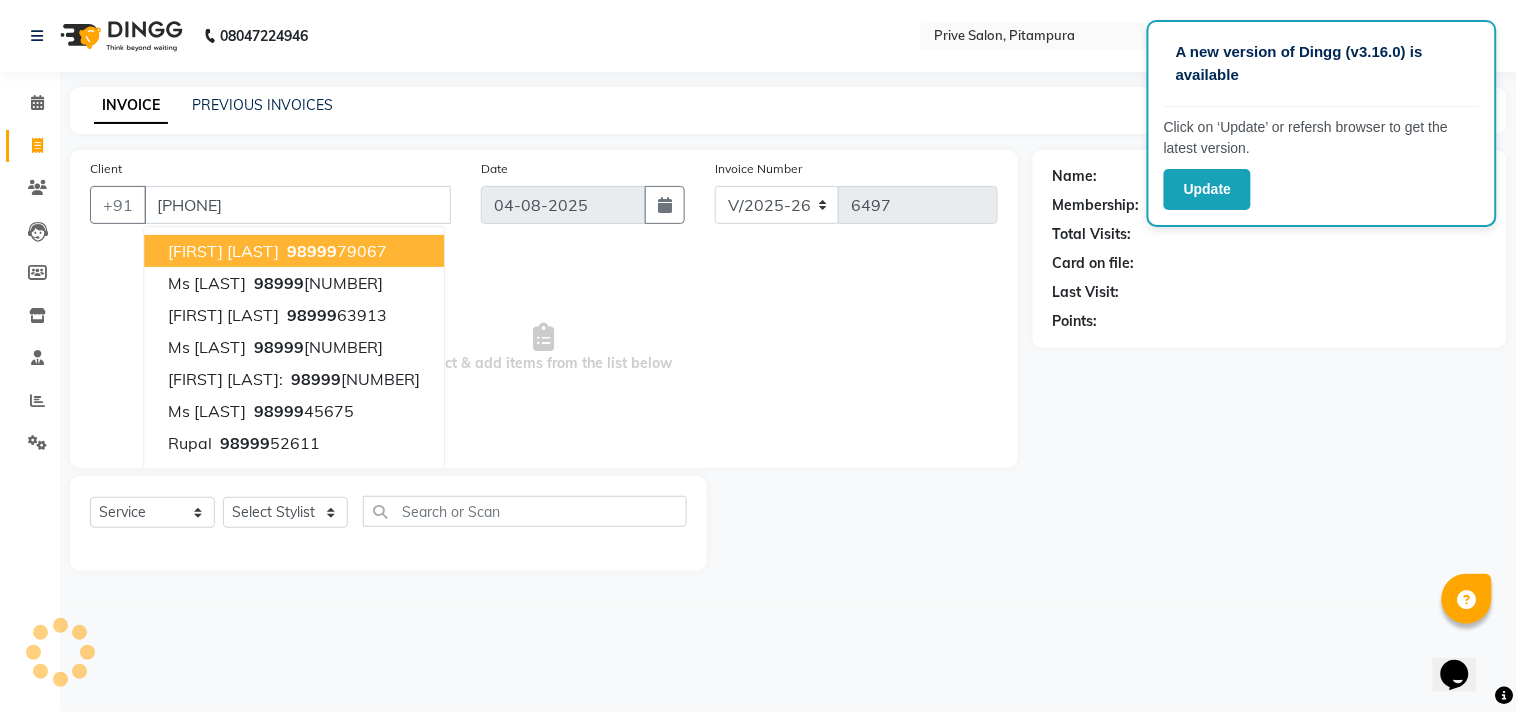 select on "1: Object" 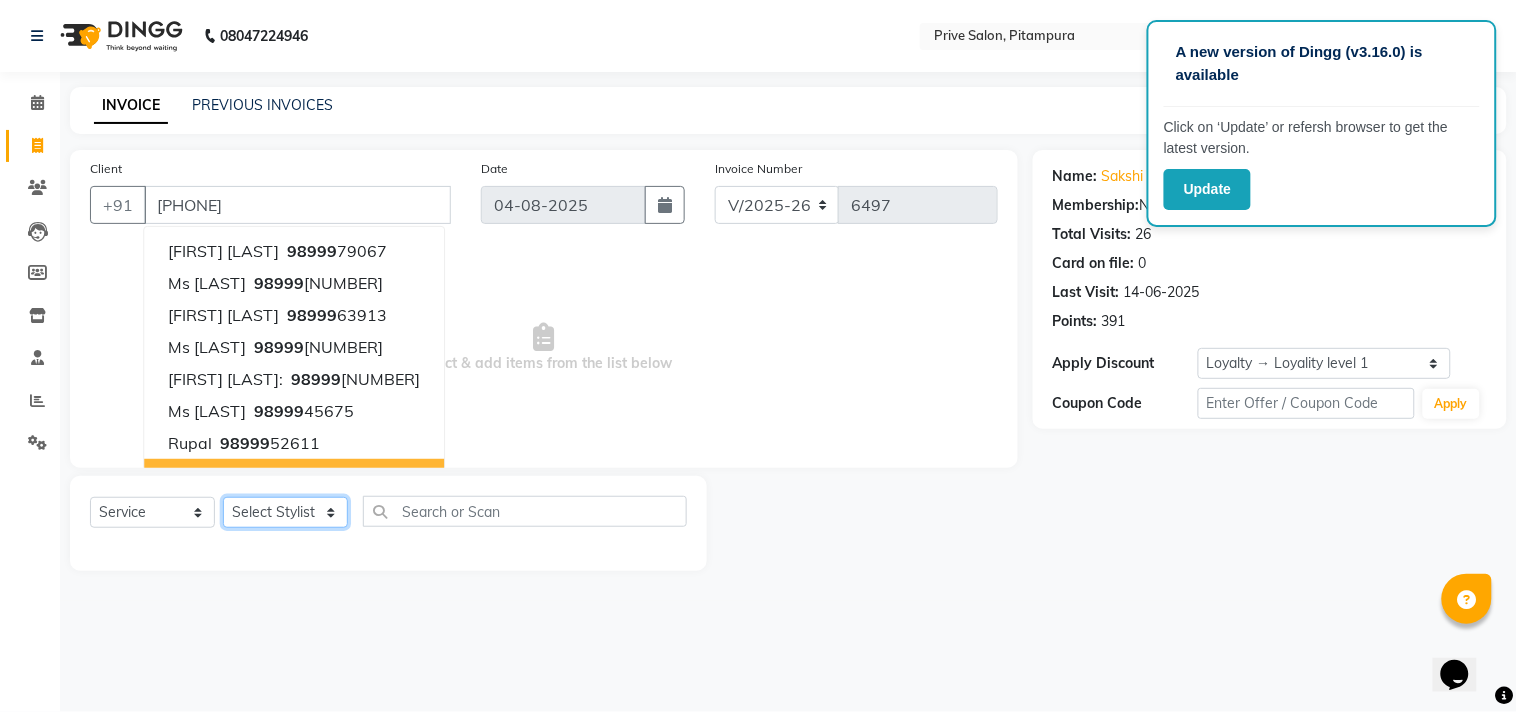 click on "Select Stylist amit ARJUN Atul FAIZAN FARDEEN GOLU harshit HITESH isha kapil khushbu Manager meenu MOHIT Mohsin NISHA nishi Preet privee Shivam SIVA vikas" 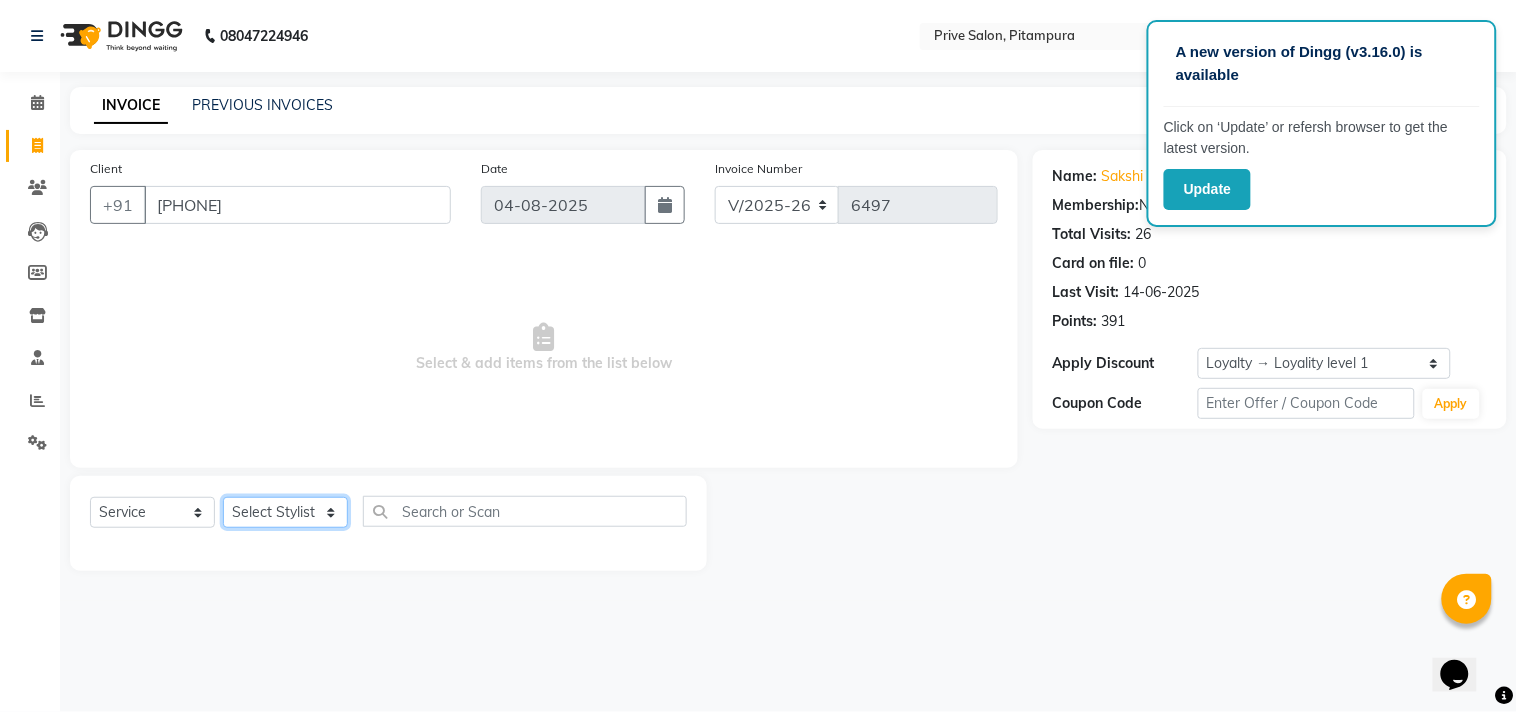 select on "44179" 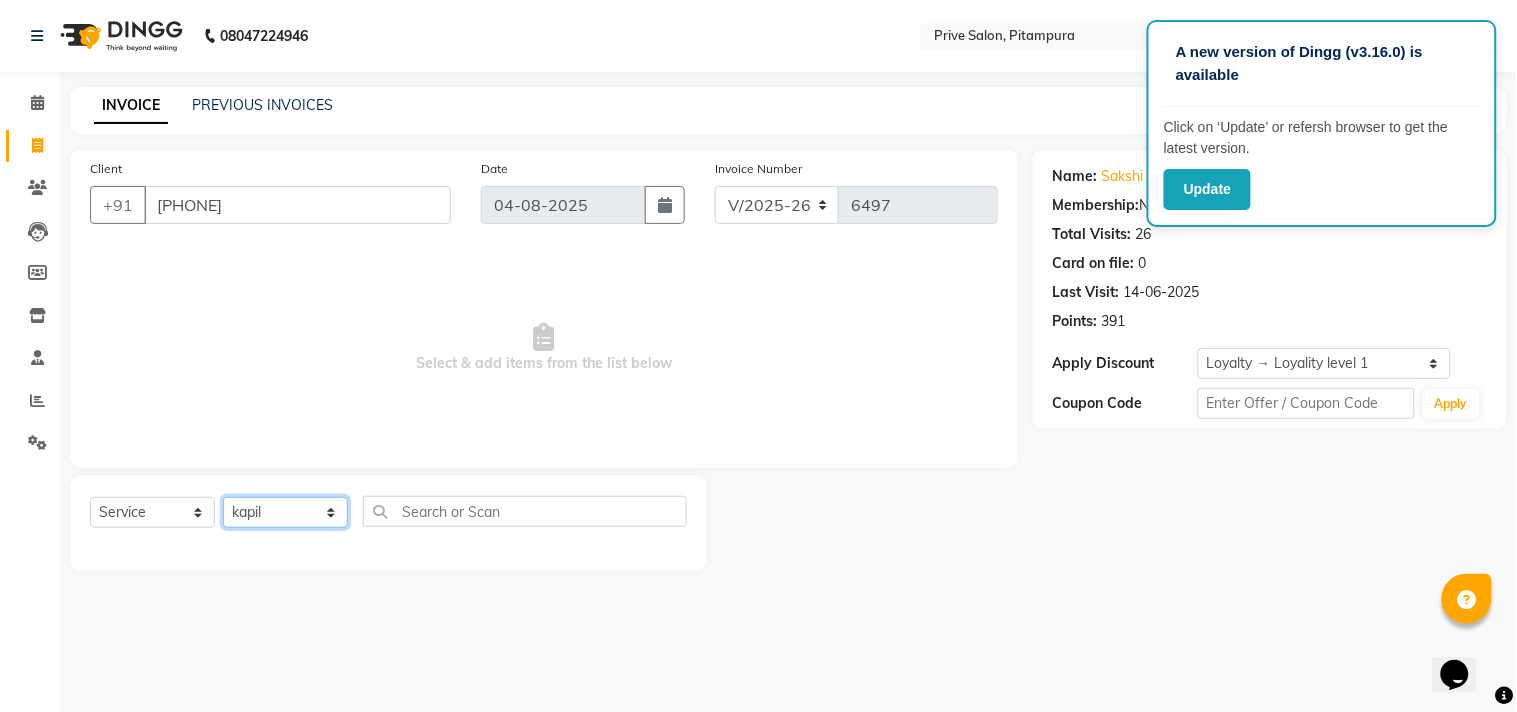 click on "Select Stylist amit ARJUN Atul FAIZAN FARDEEN GOLU harshit HITESH isha kapil khushbu Manager meenu MOHIT Mohsin NISHA nishi Preet privee Shivam SIVA vikas" 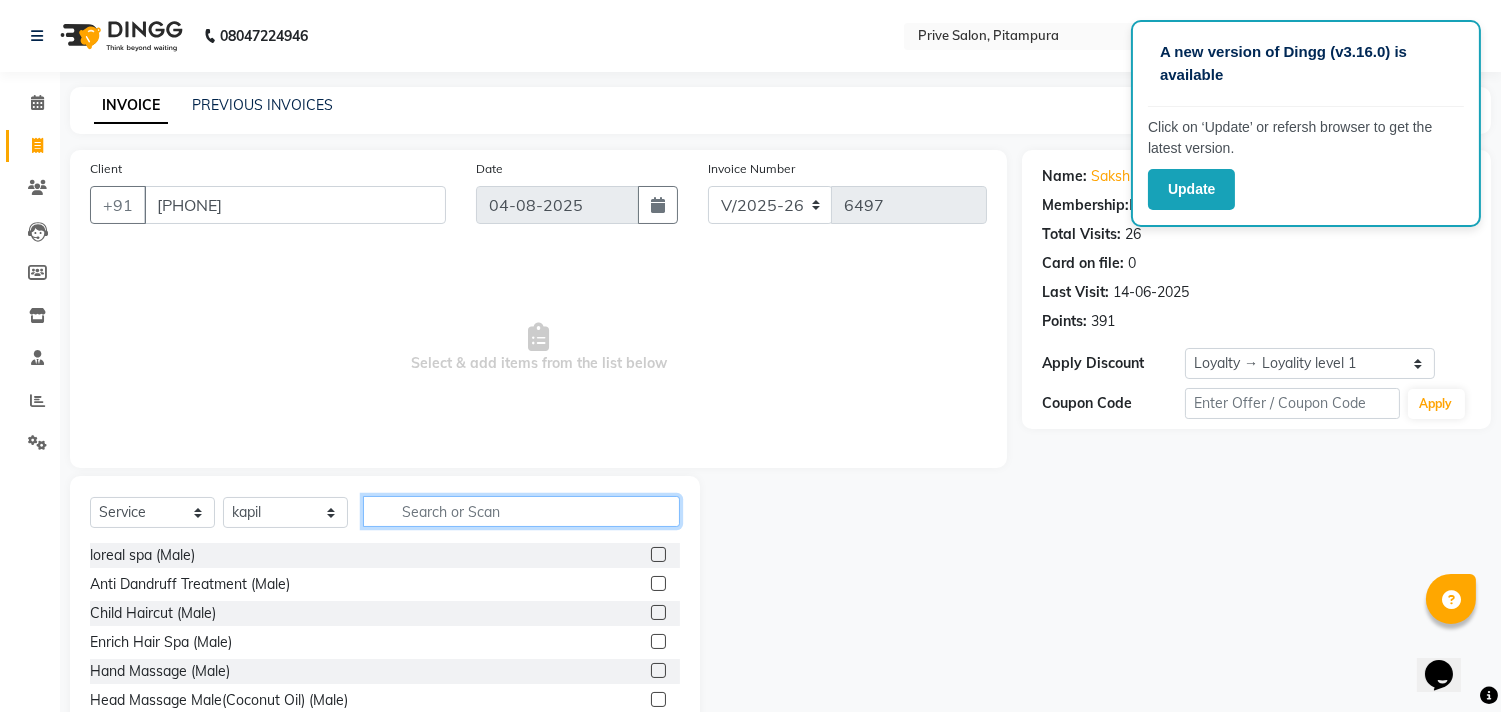 click 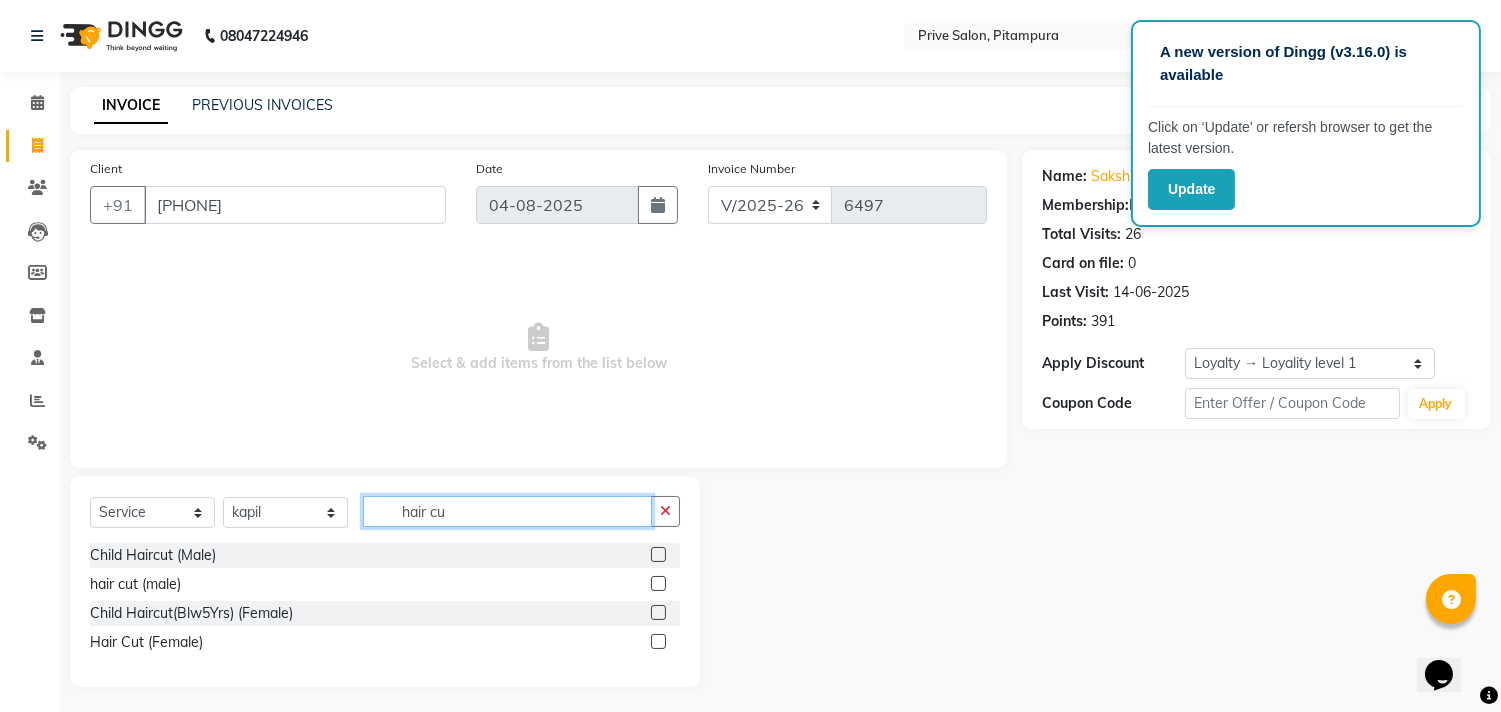 type on "hair cu" 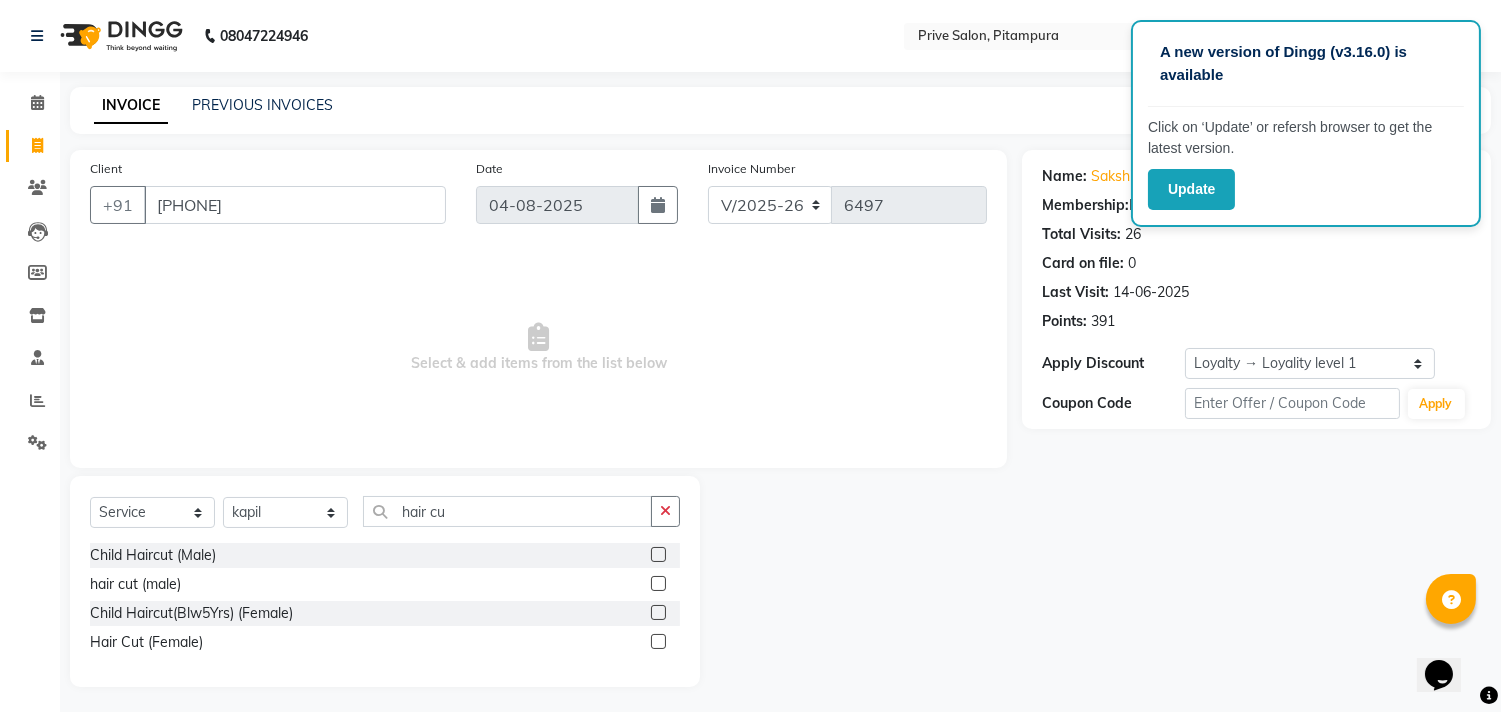 click 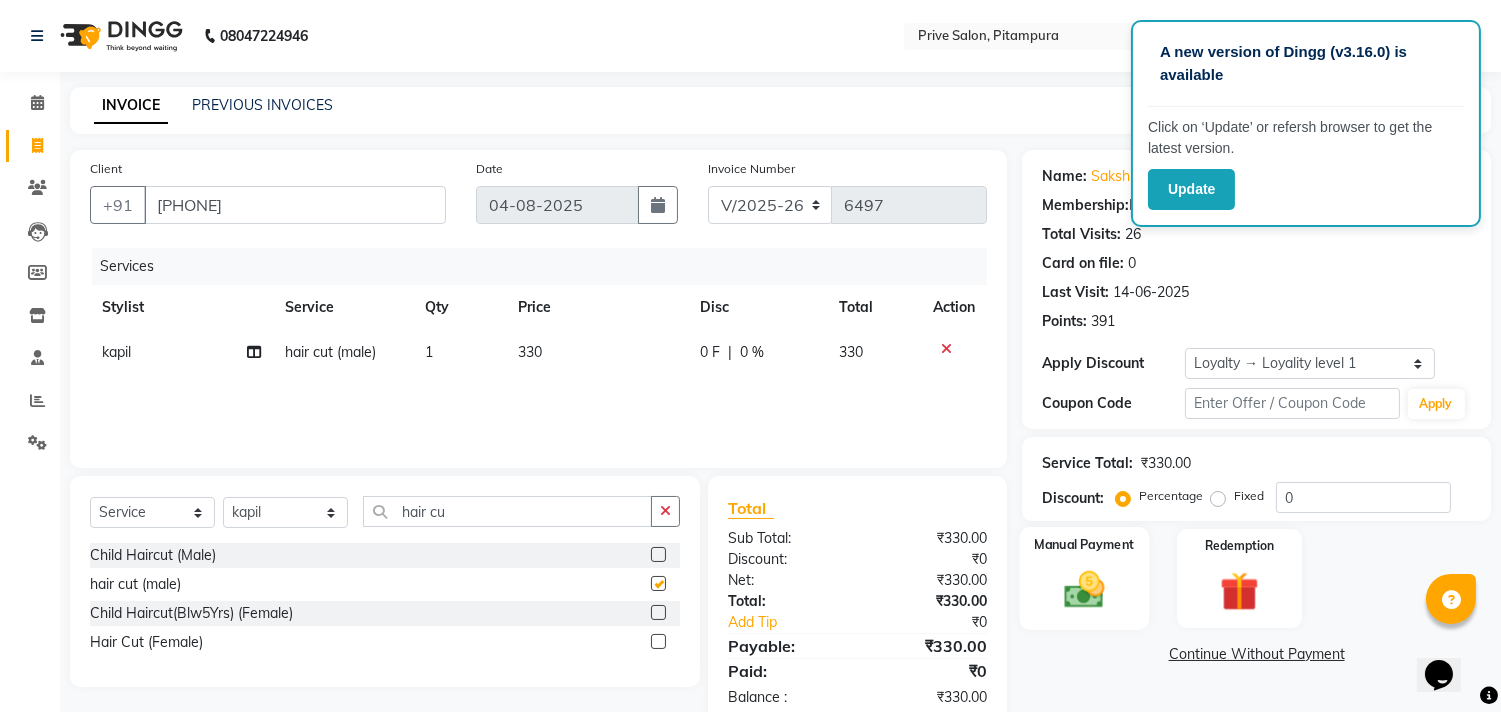 checkbox on "false" 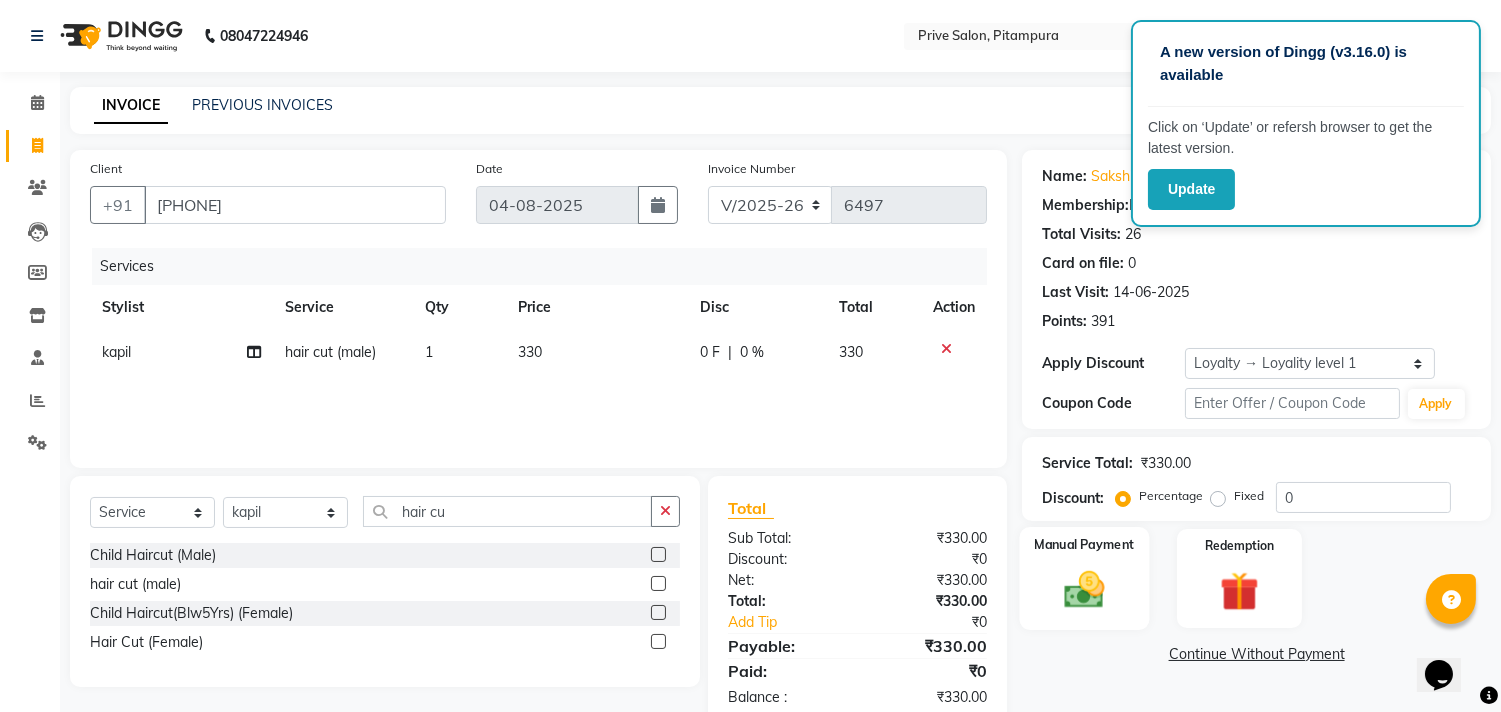 click 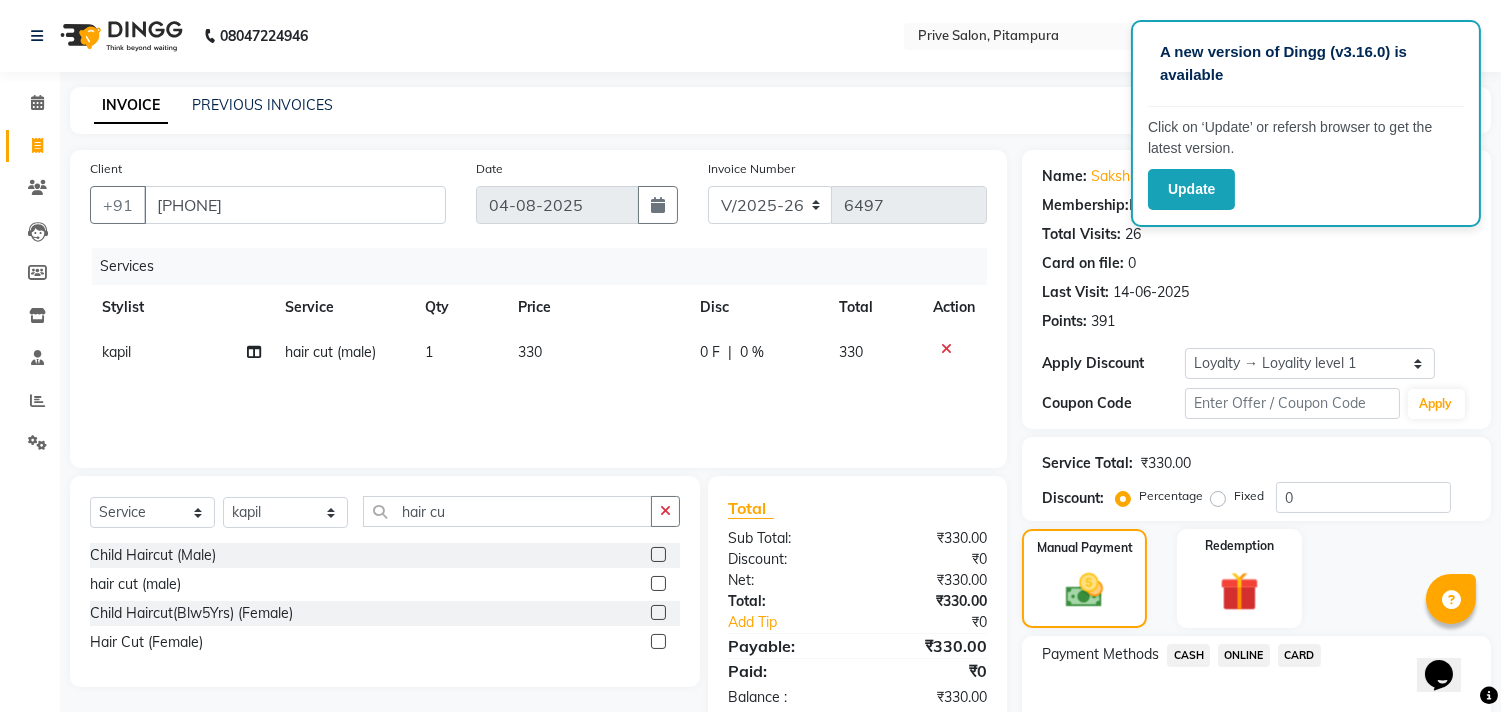 click on "ONLINE" 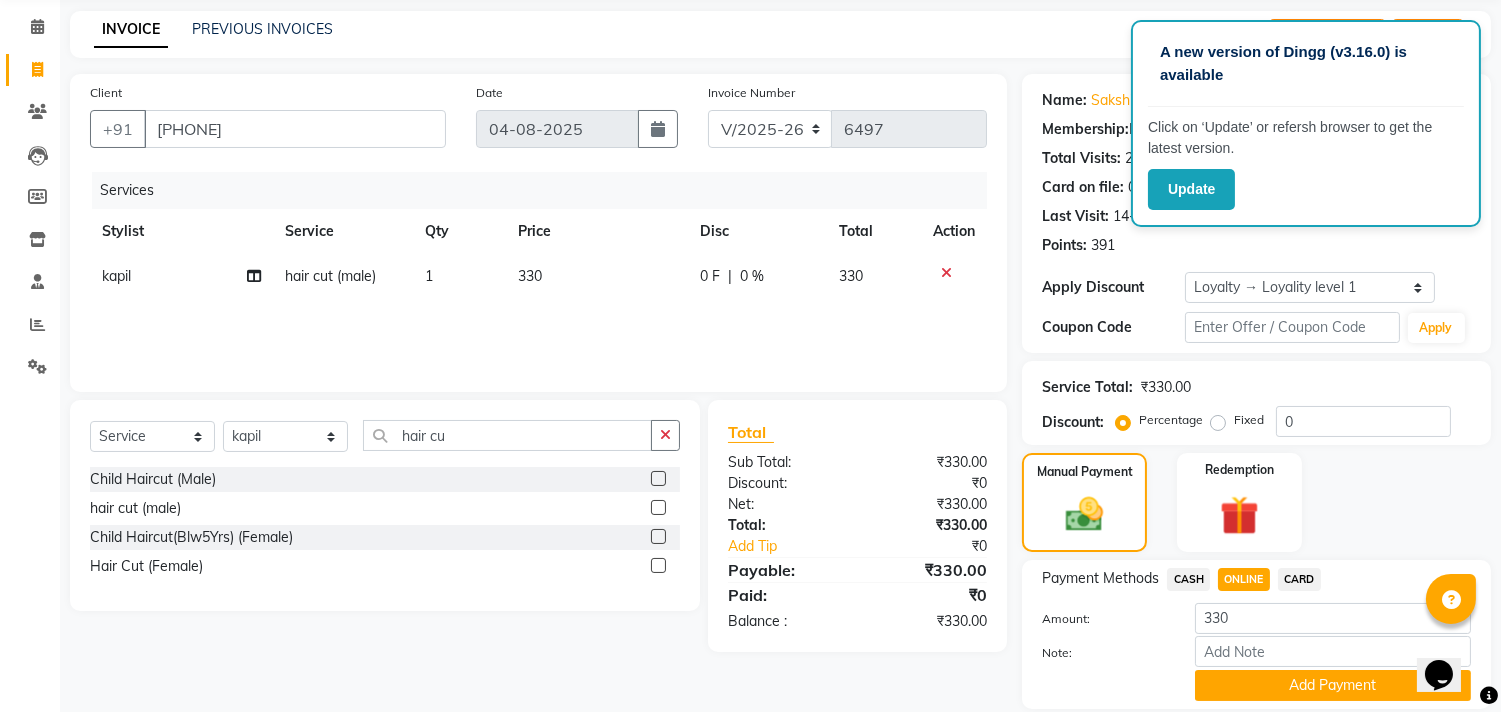 scroll, scrollTop: 143, scrollLeft: 0, axis: vertical 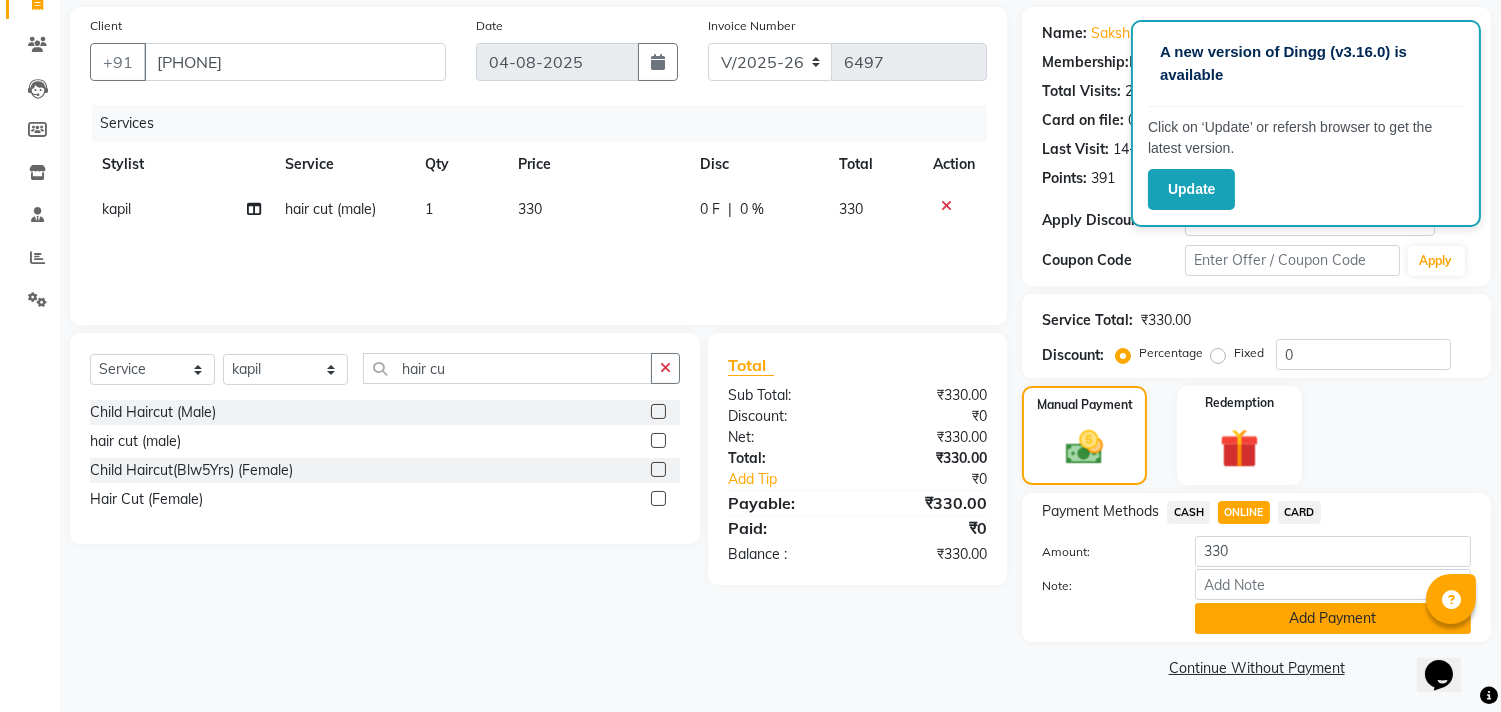 click on "Add Payment" 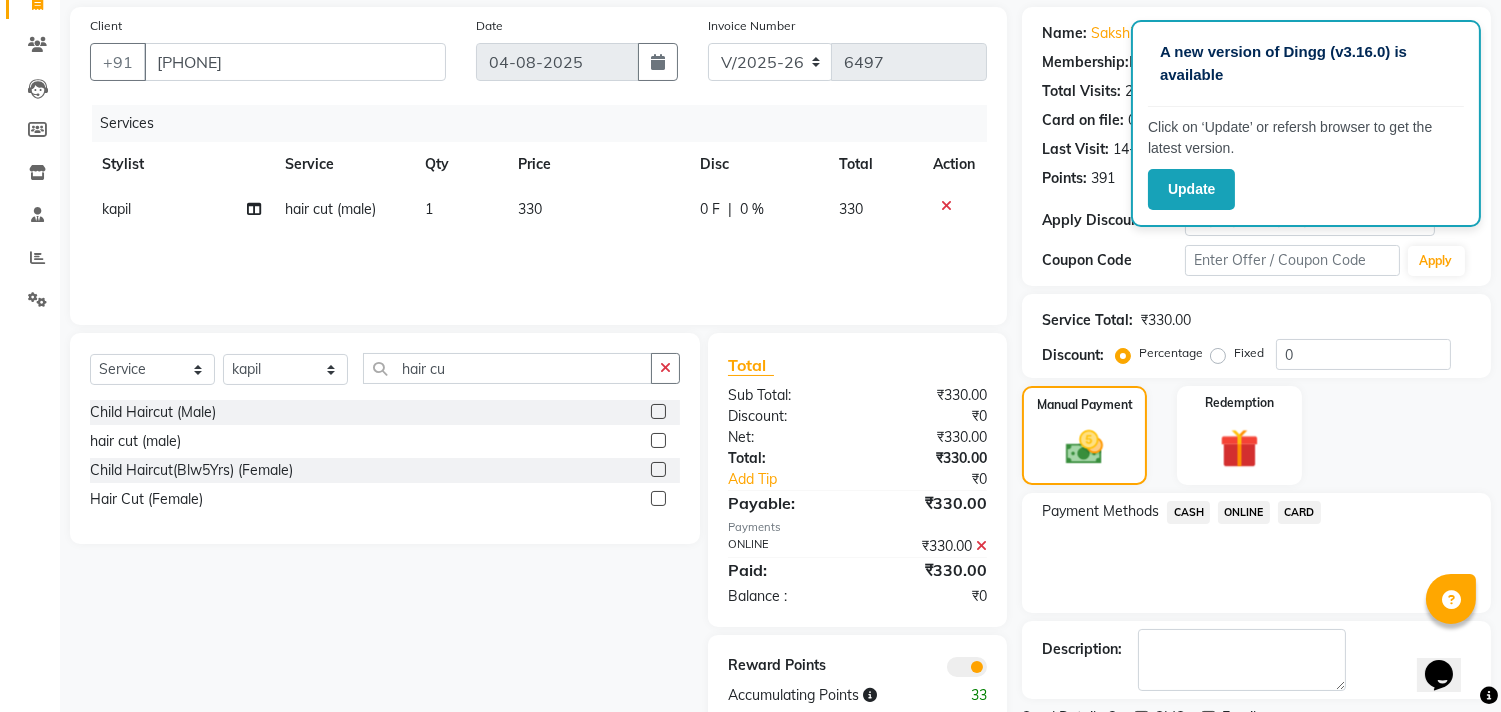 click on "Description:" 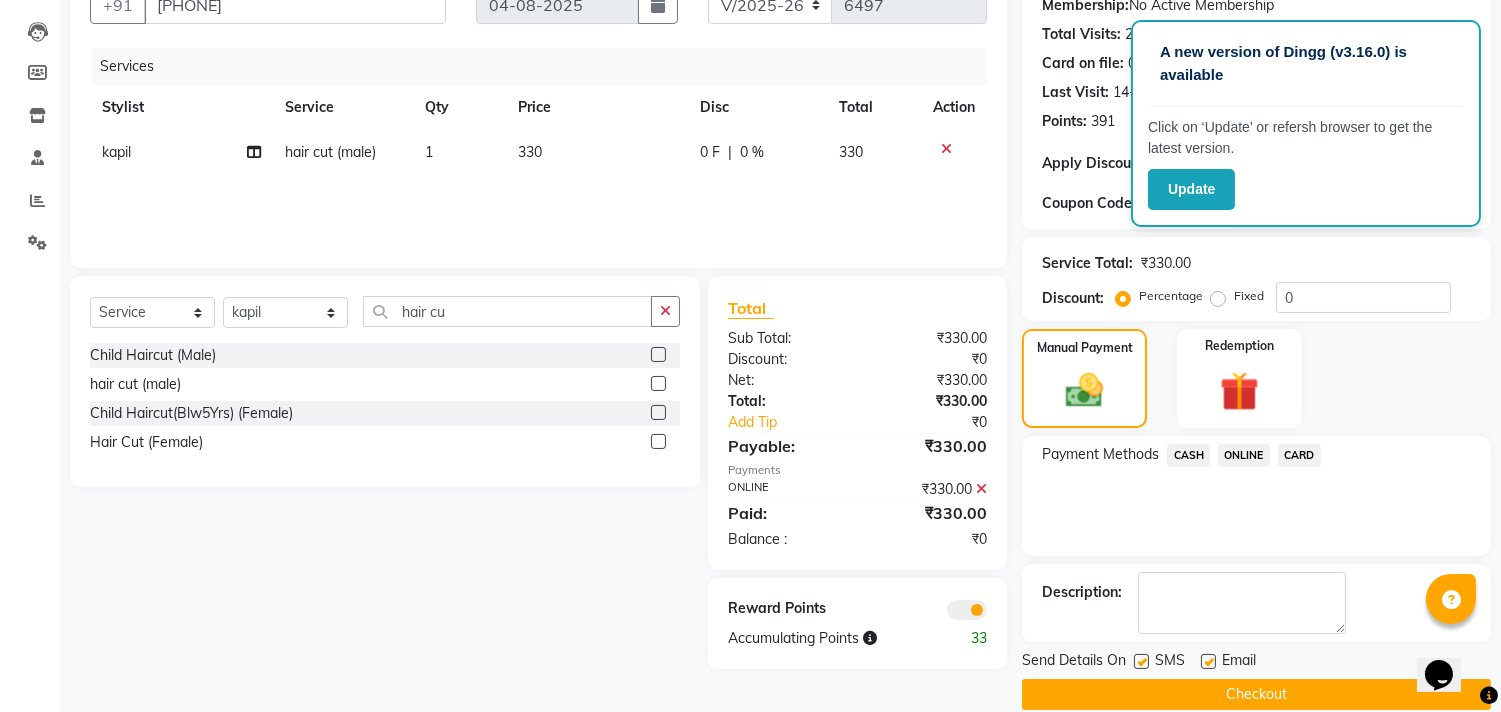scroll, scrollTop: 227, scrollLeft: 0, axis: vertical 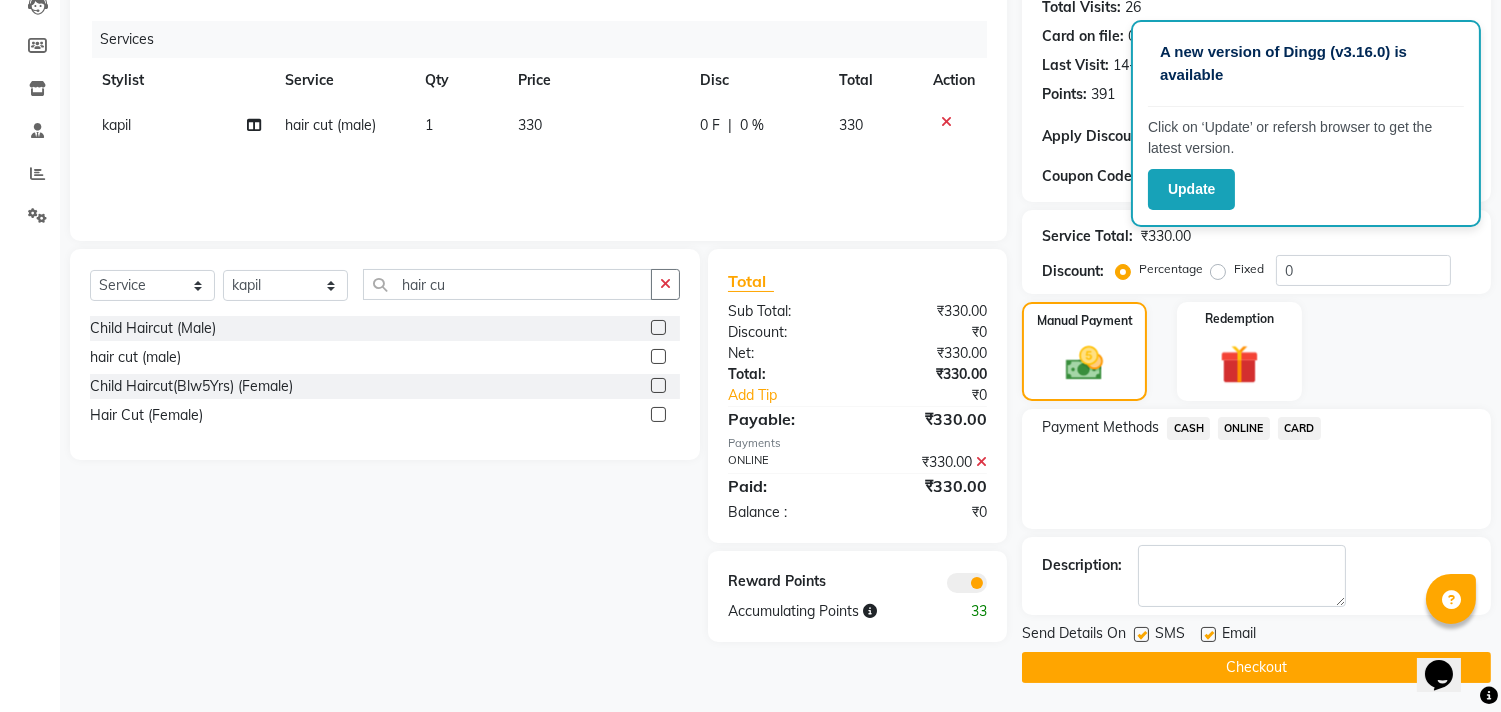 click on "Checkout" 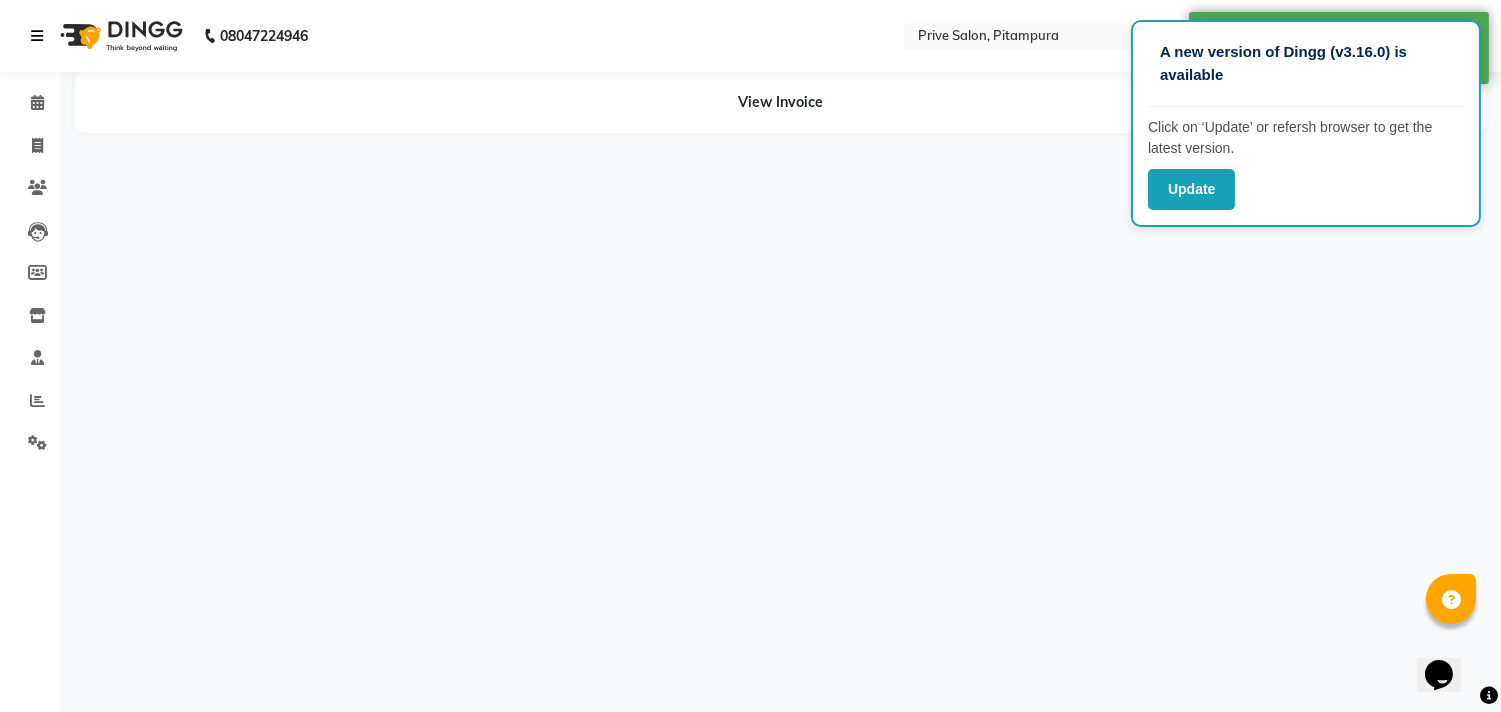 scroll, scrollTop: 0, scrollLeft: 0, axis: both 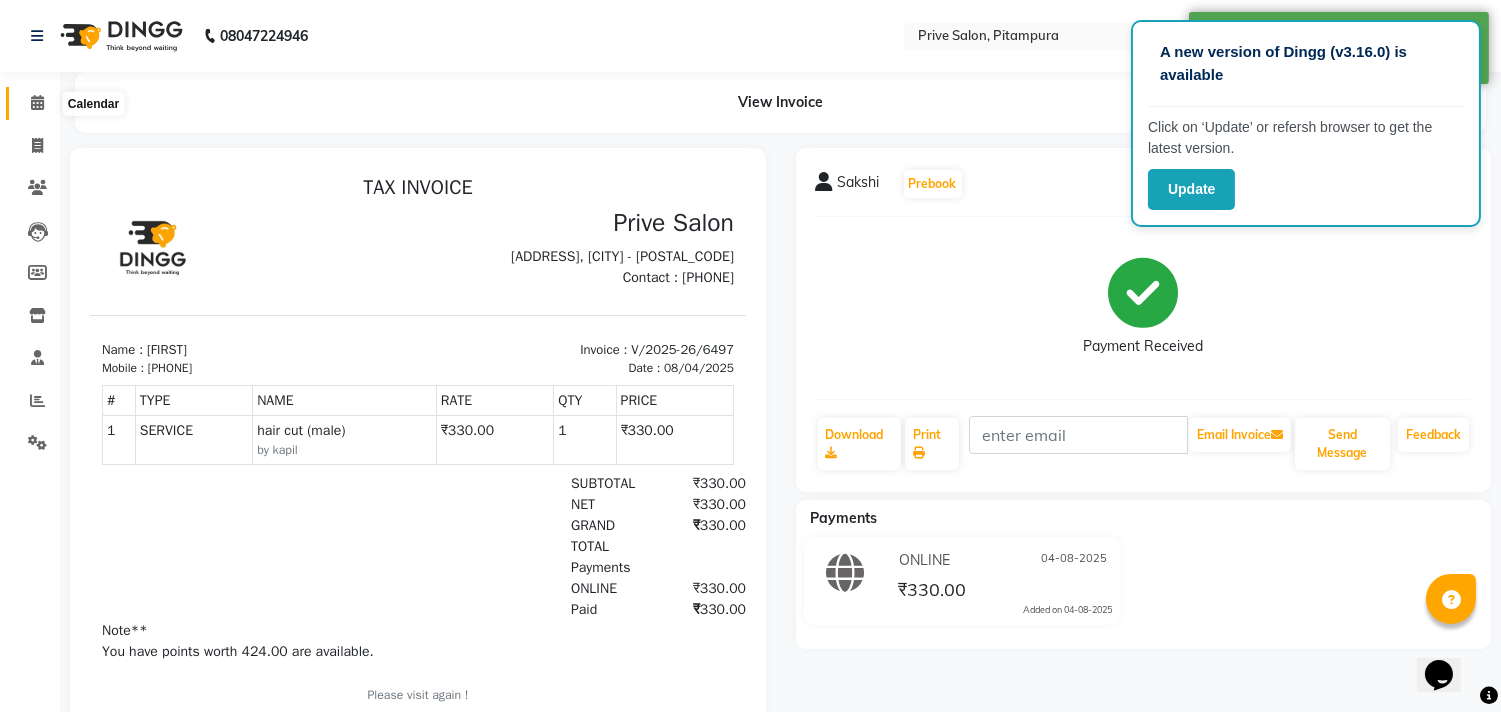 click 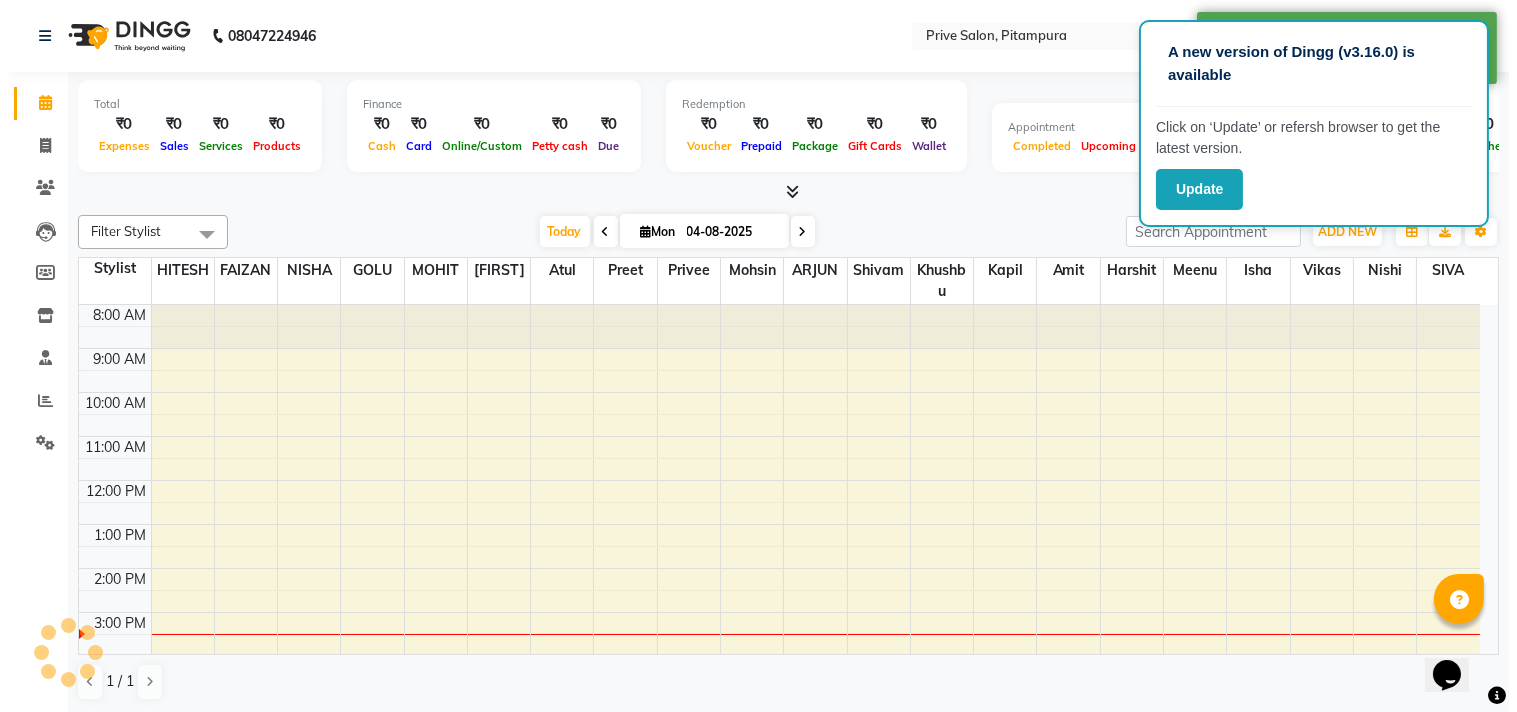 scroll, scrollTop: 0, scrollLeft: 0, axis: both 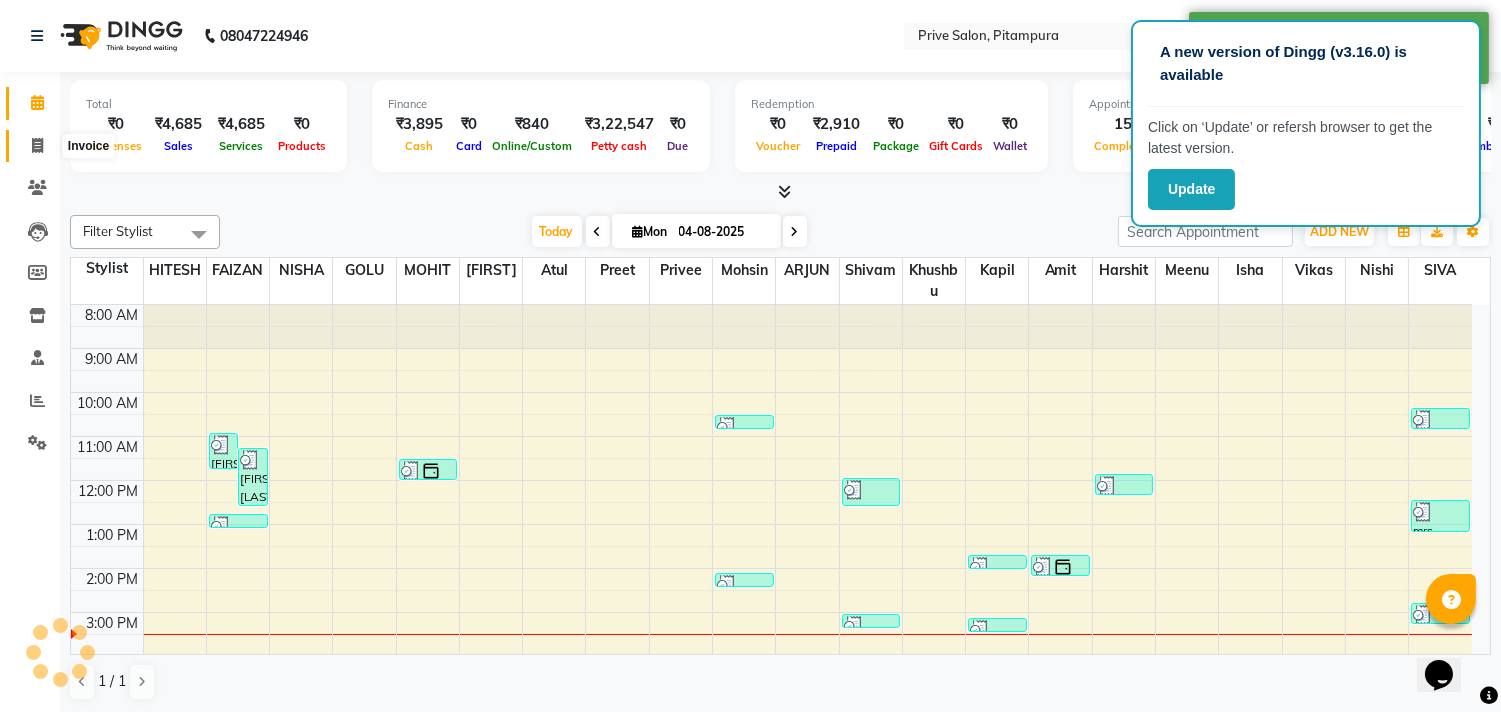 click 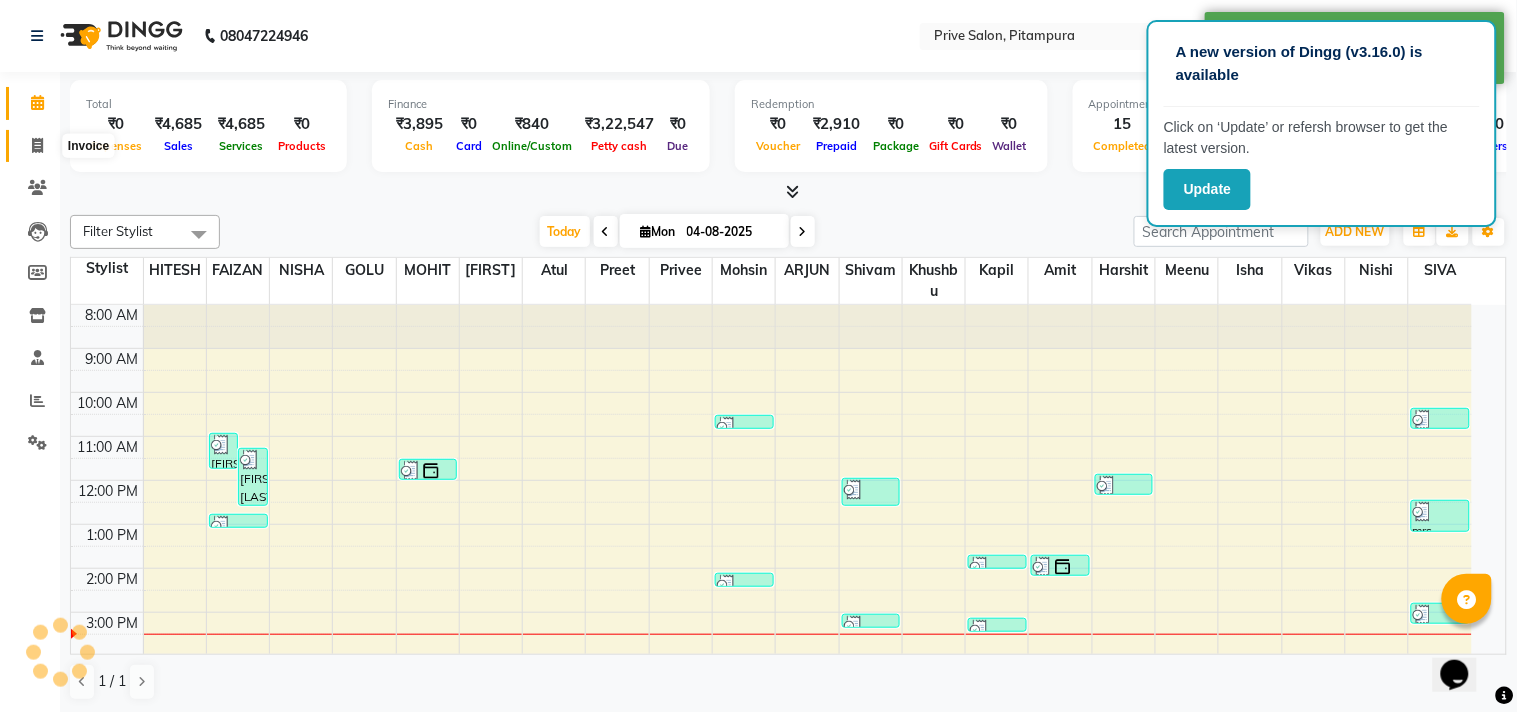 select on "service" 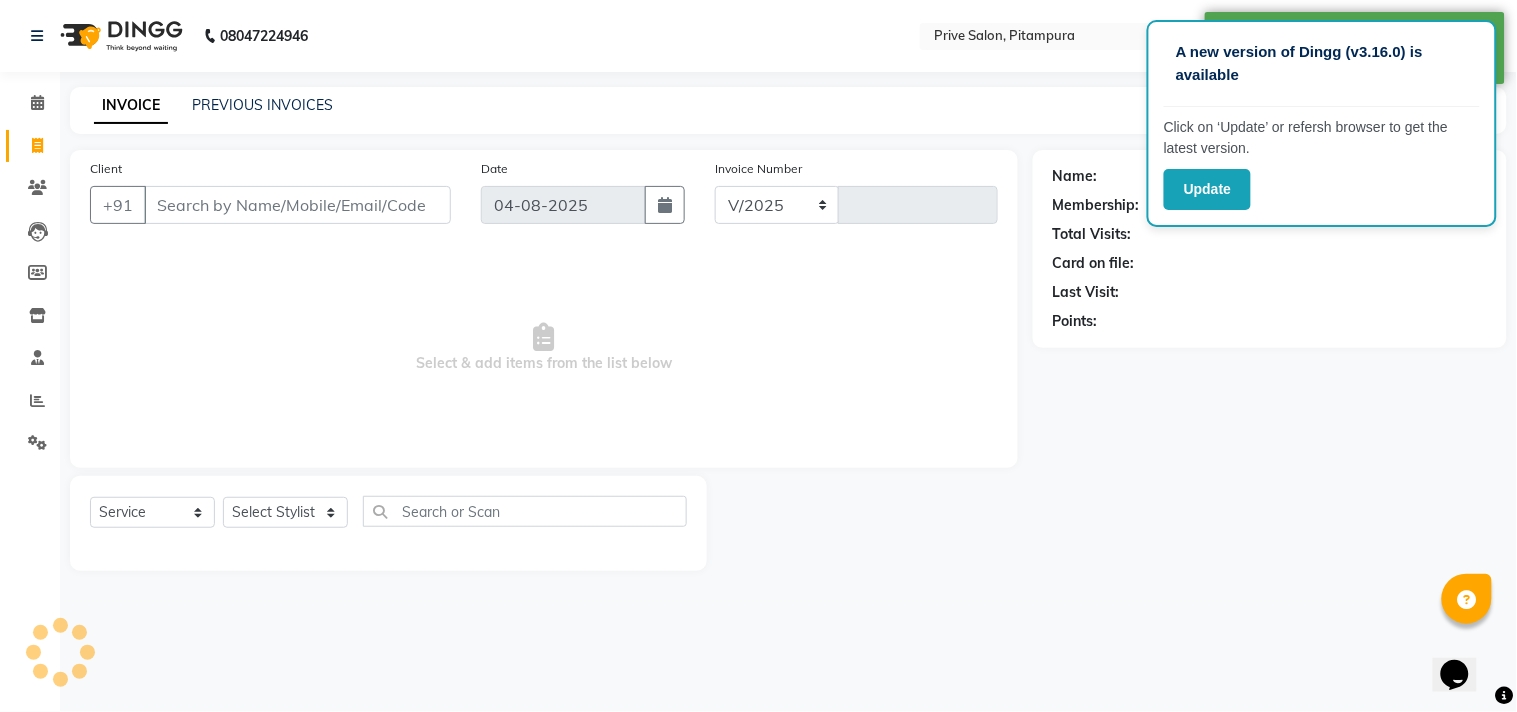 select on "136" 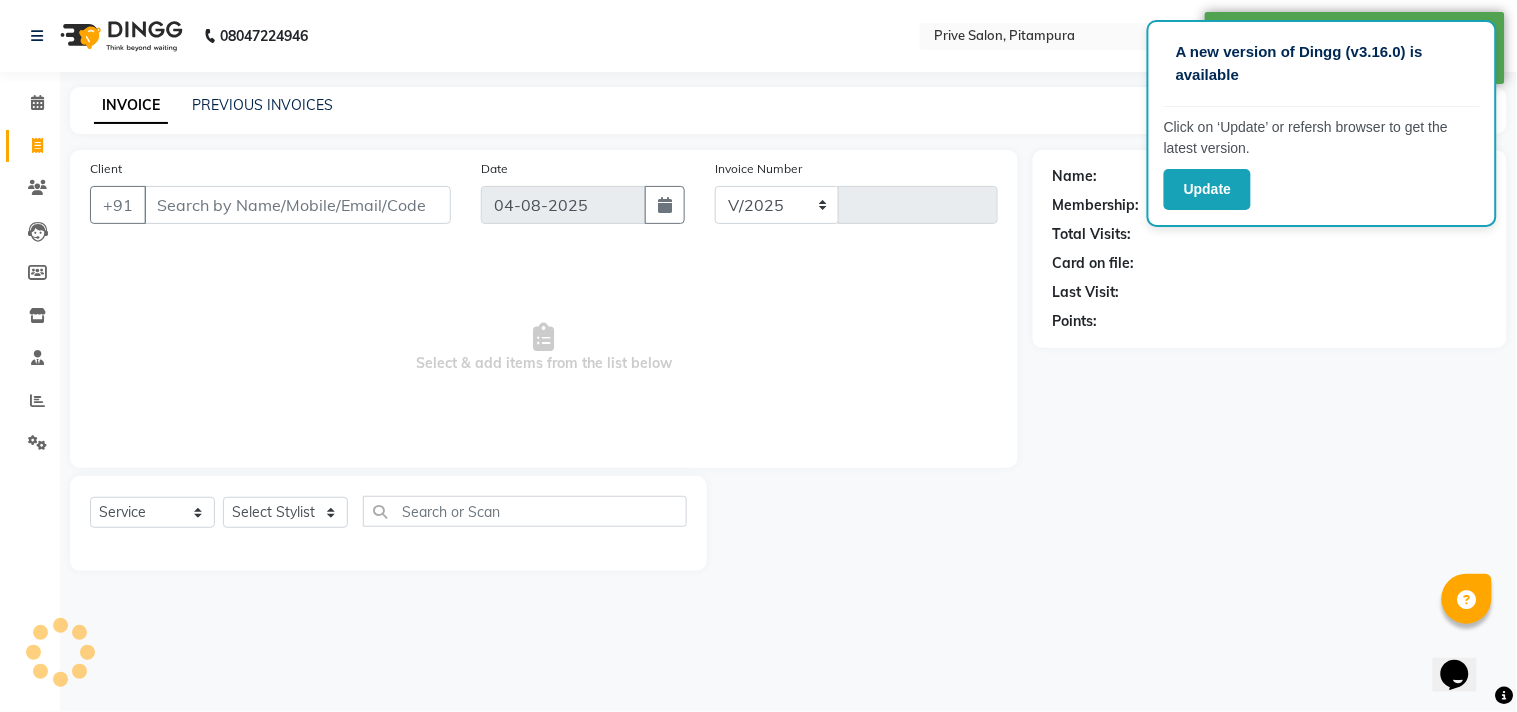 type on "6498" 